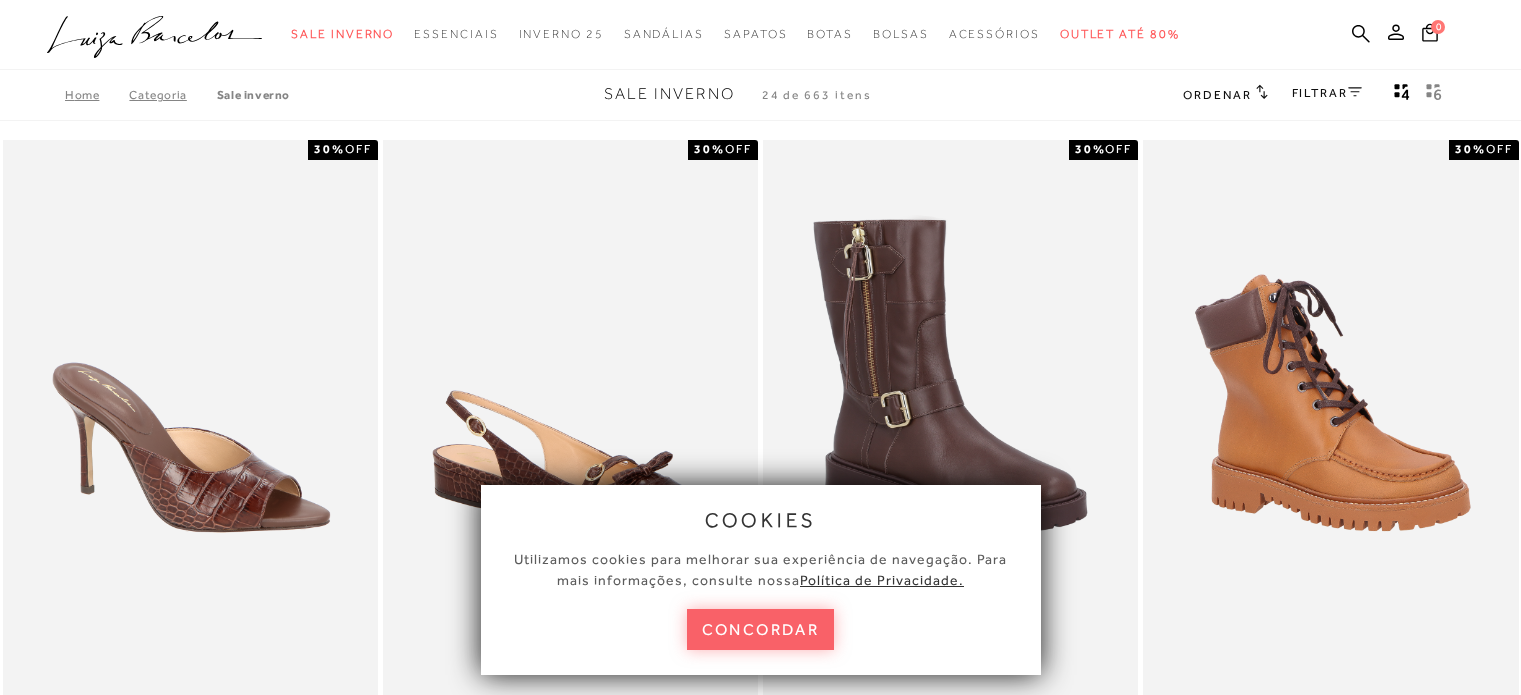 scroll, scrollTop: 0, scrollLeft: 0, axis: both 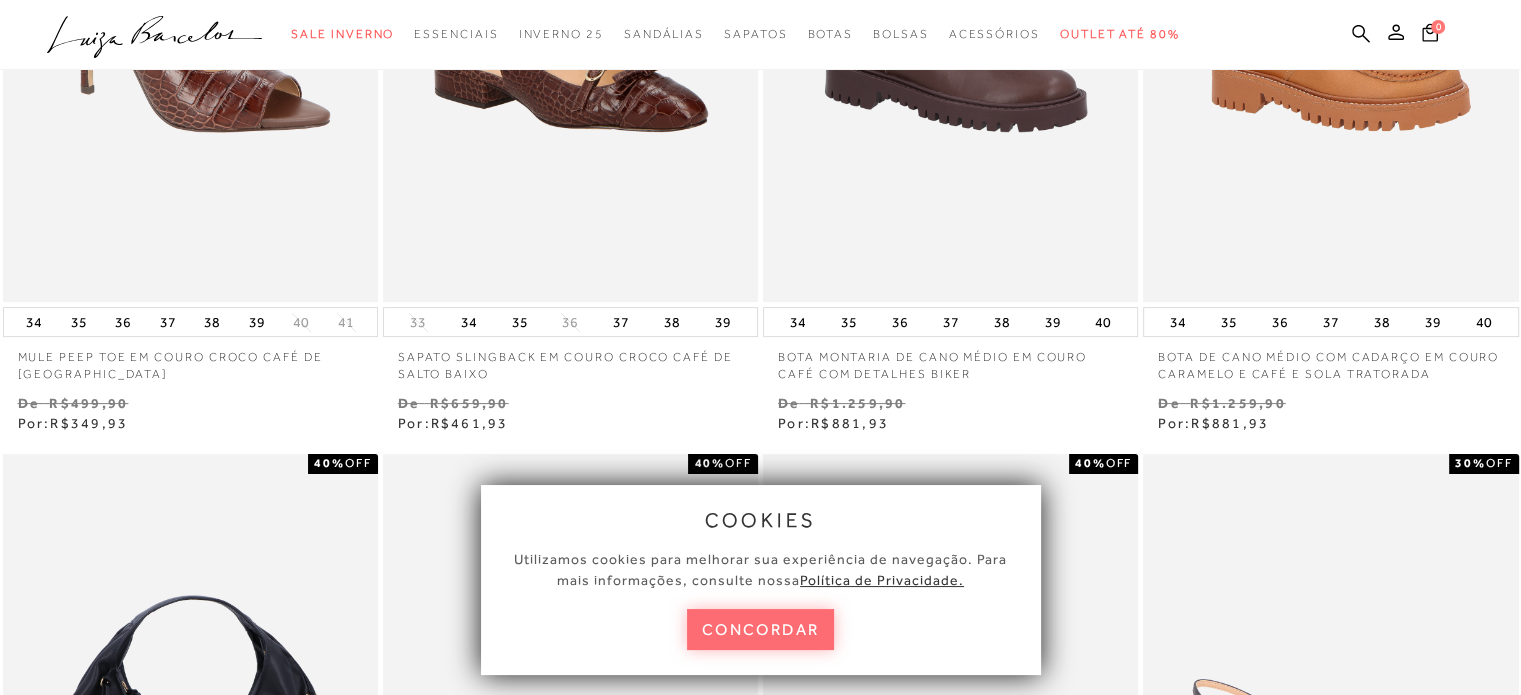 click on "concordar" at bounding box center [761, 629] 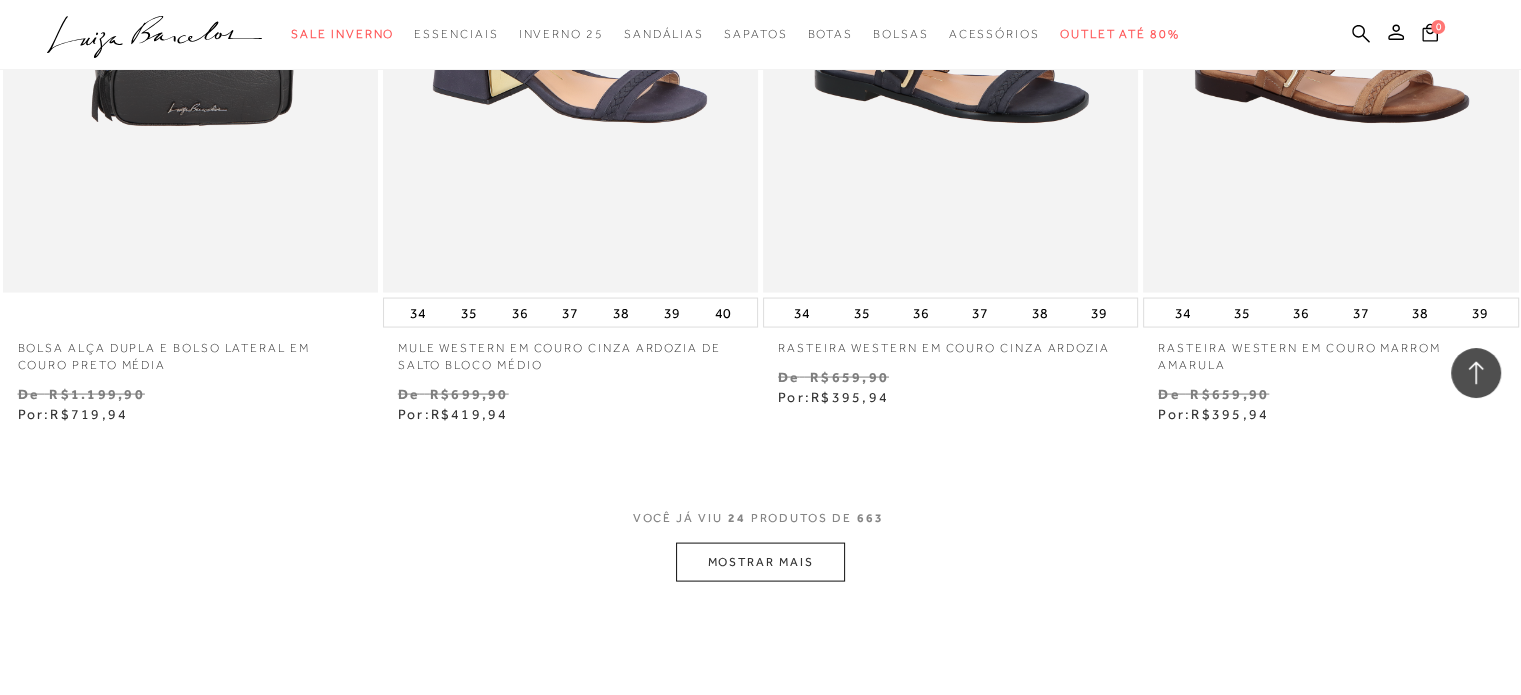 scroll, scrollTop: 4000, scrollLeft: 0, axis: vertical 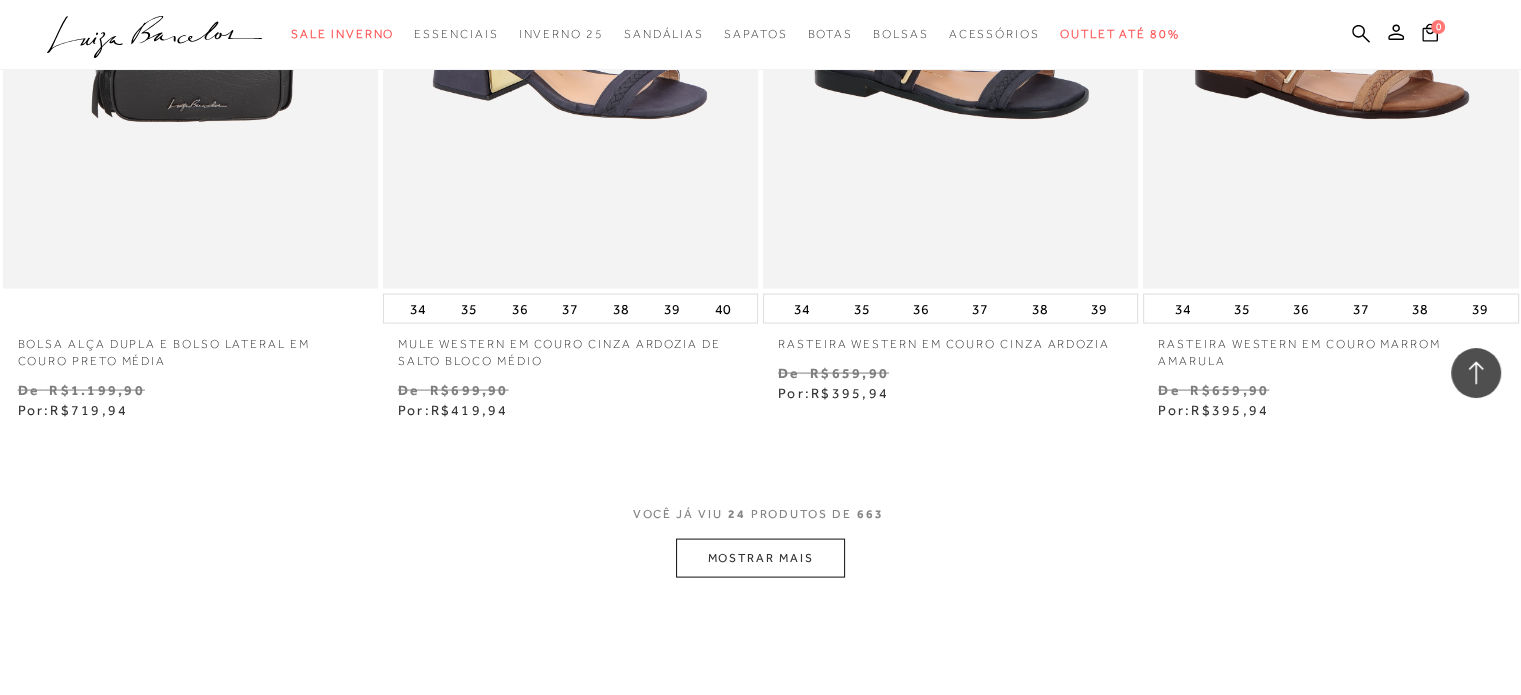 click on "MOSTRAR MAIS" at bounding box center [760, 558] 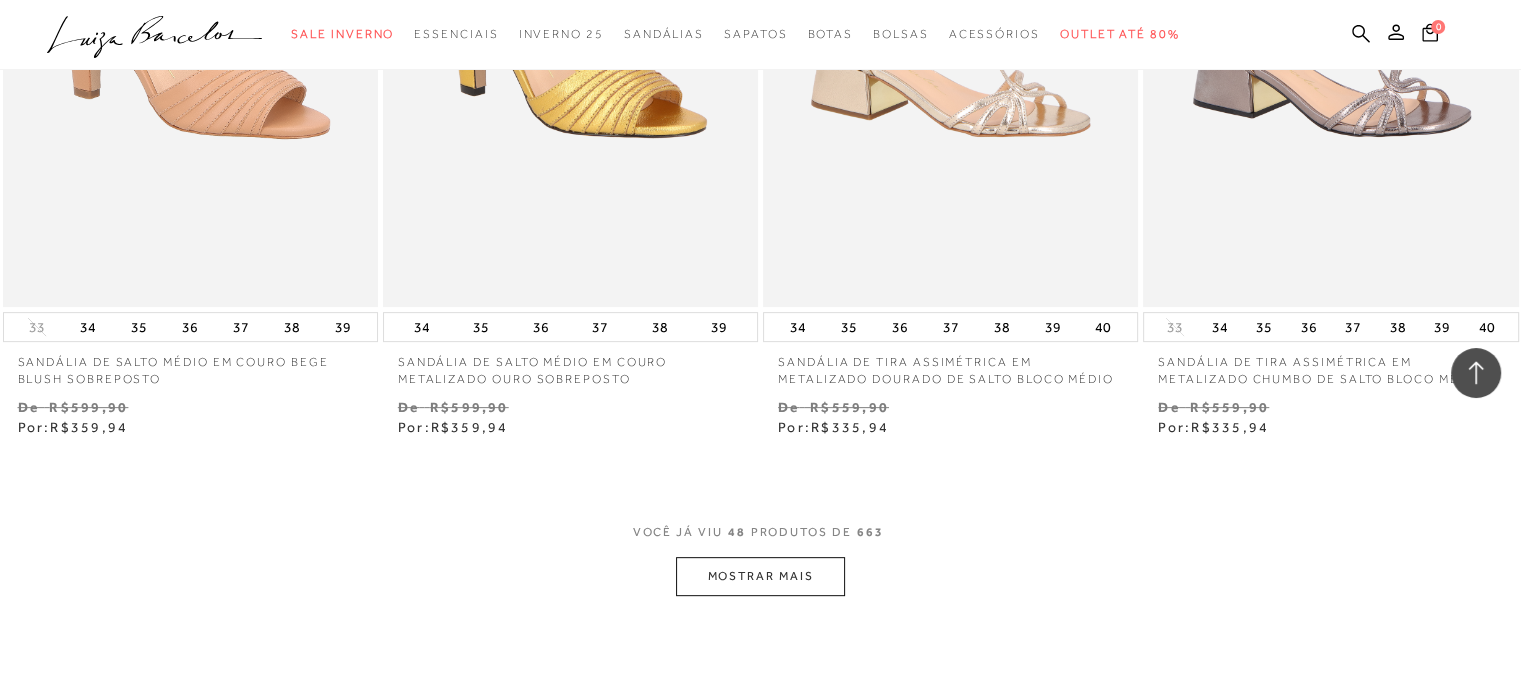 scroll, scrollTop: 8500, scrollLeft: 0, axis: vertical 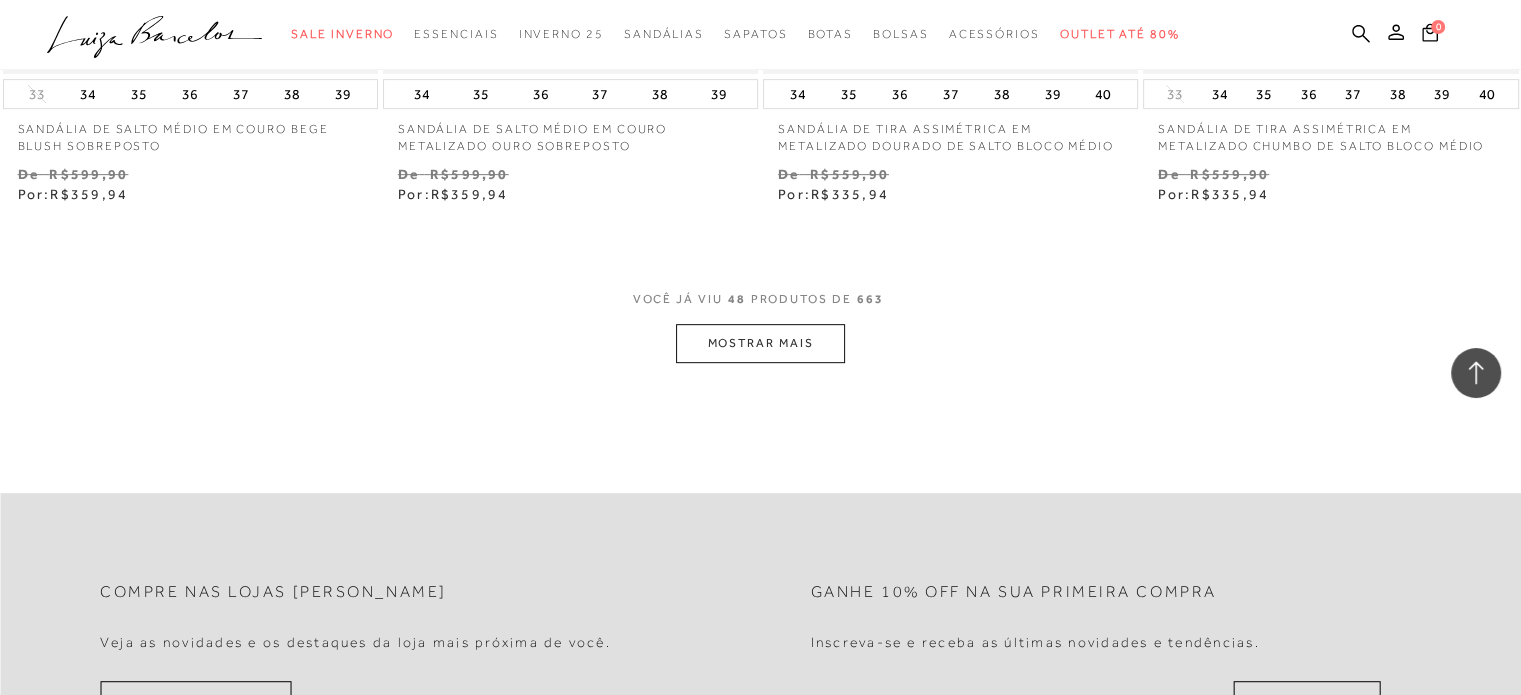 click on "MOSTRAR MAIS" at bounding box center [760, 343] 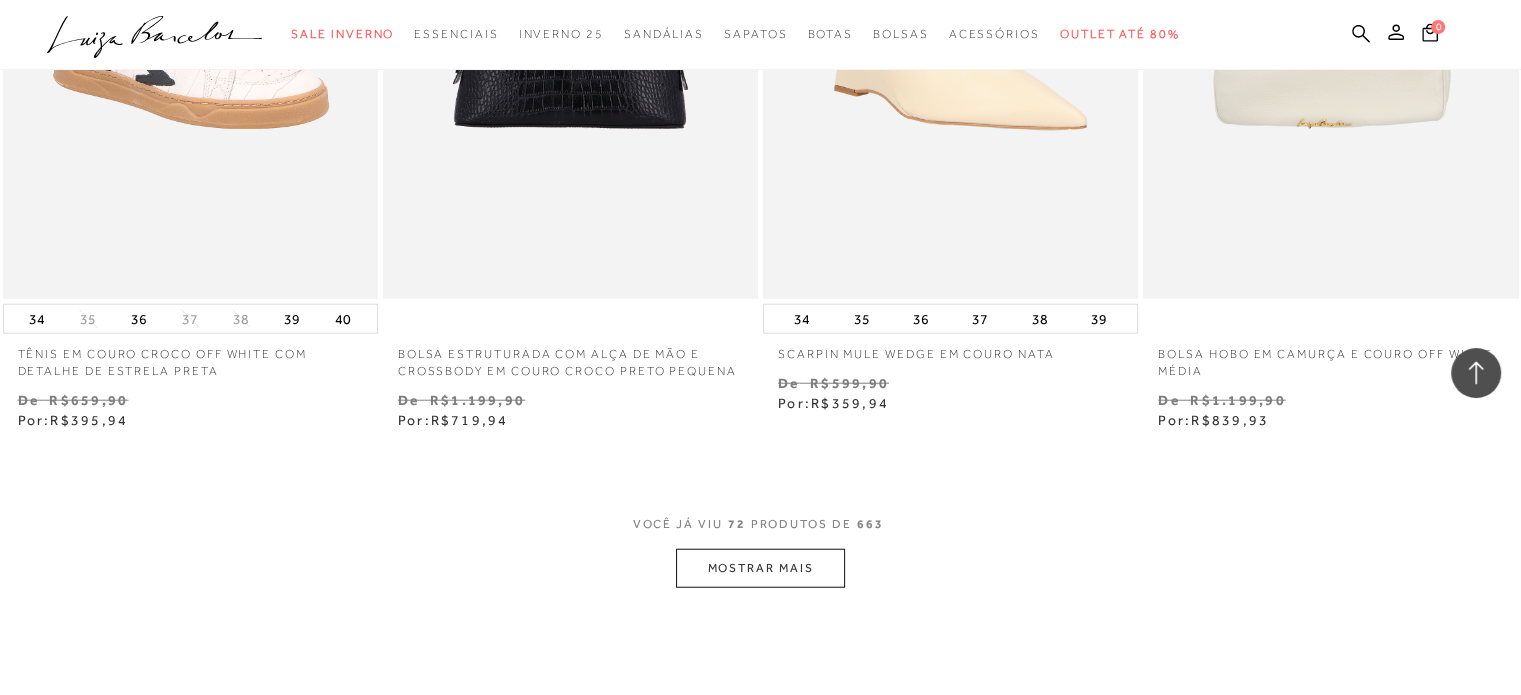scroll, scrollTop: 12600, scrollLeft: 0, axis: vertical 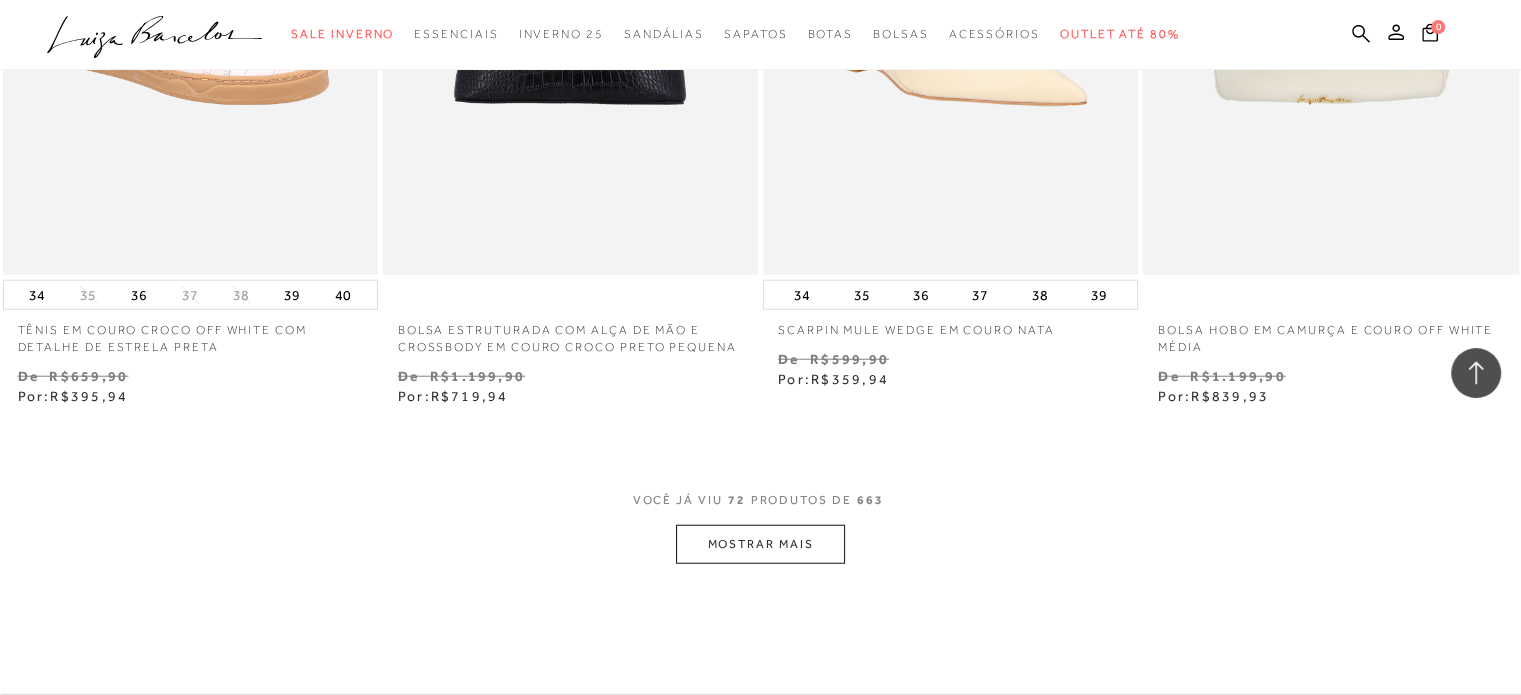 click on "MOSTRAR MAIS" at bounding box center (760, 544) 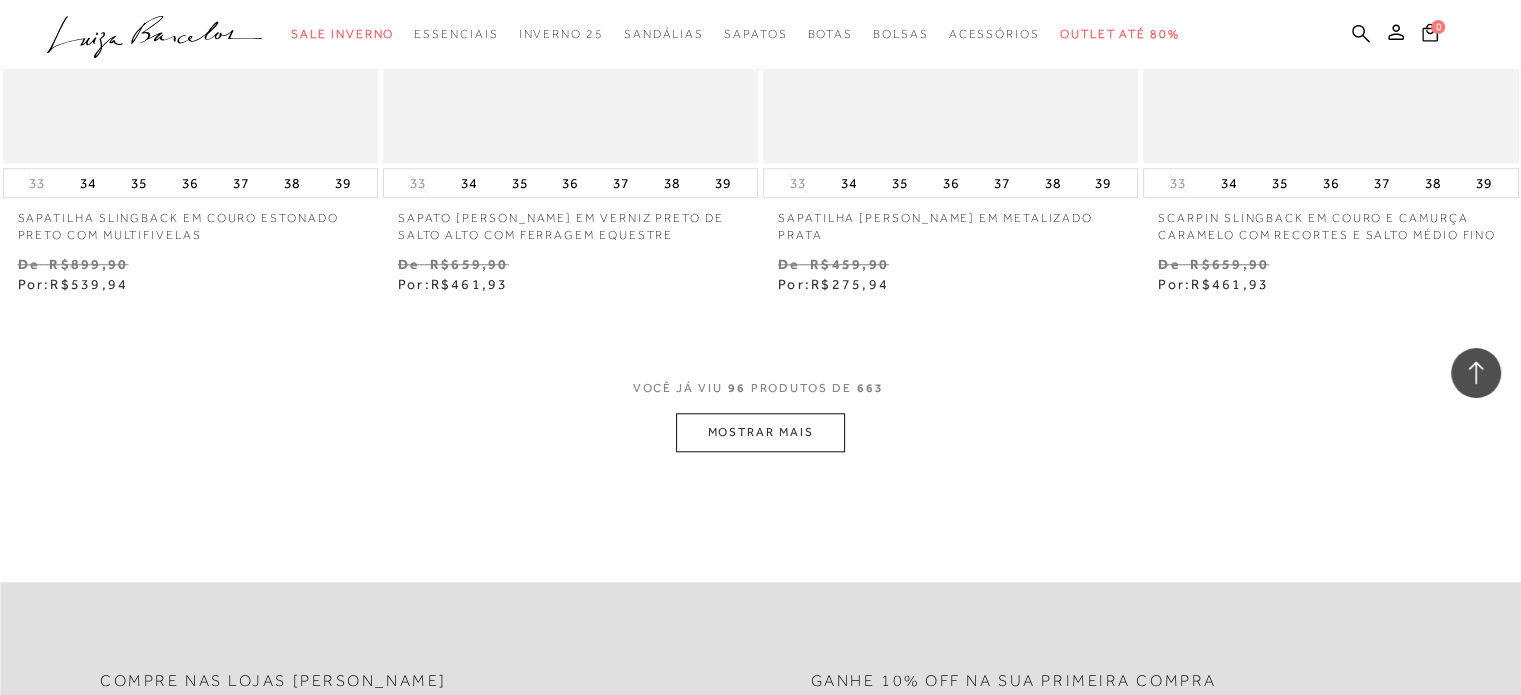 scroll, scrollTop: 17000, scrollLeft: 0, axis: vertical 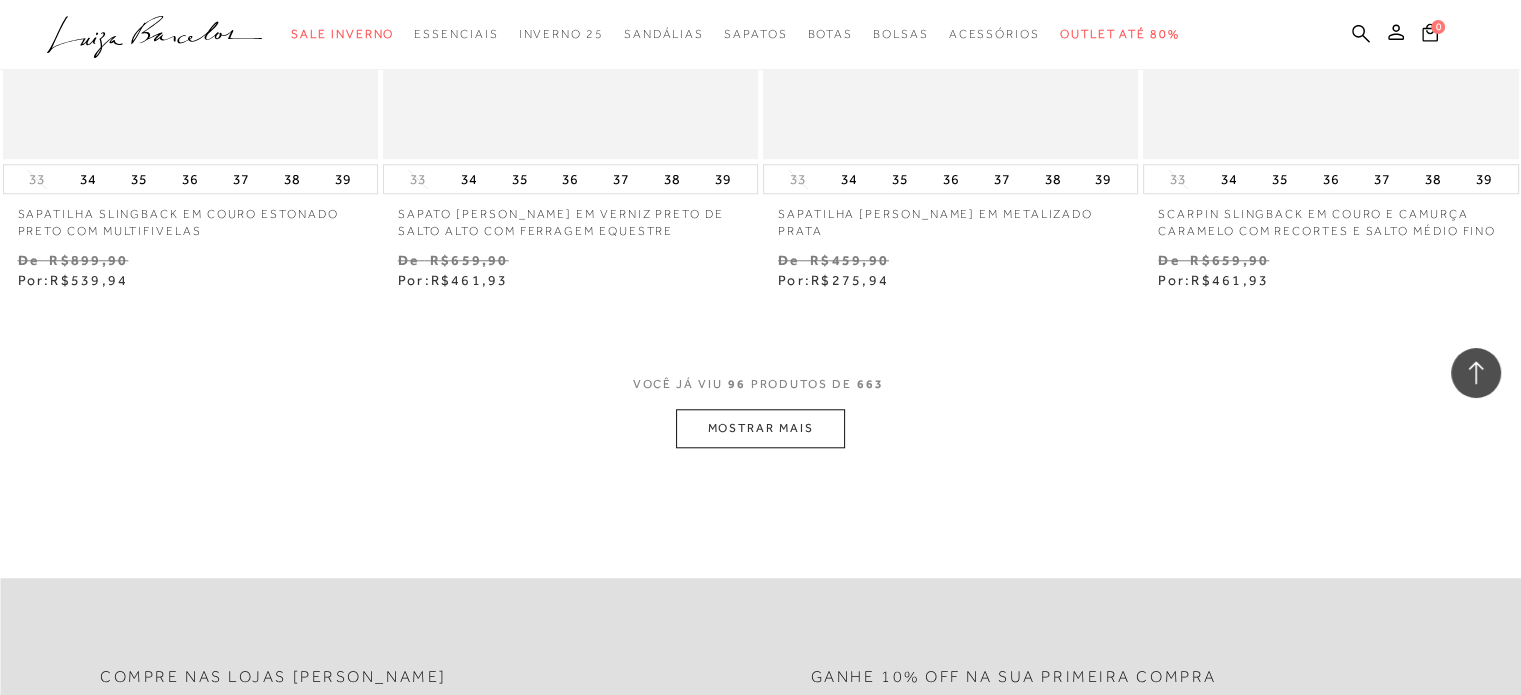 click on "MOSTRAR MAIS" at bounding box center (760, 428) 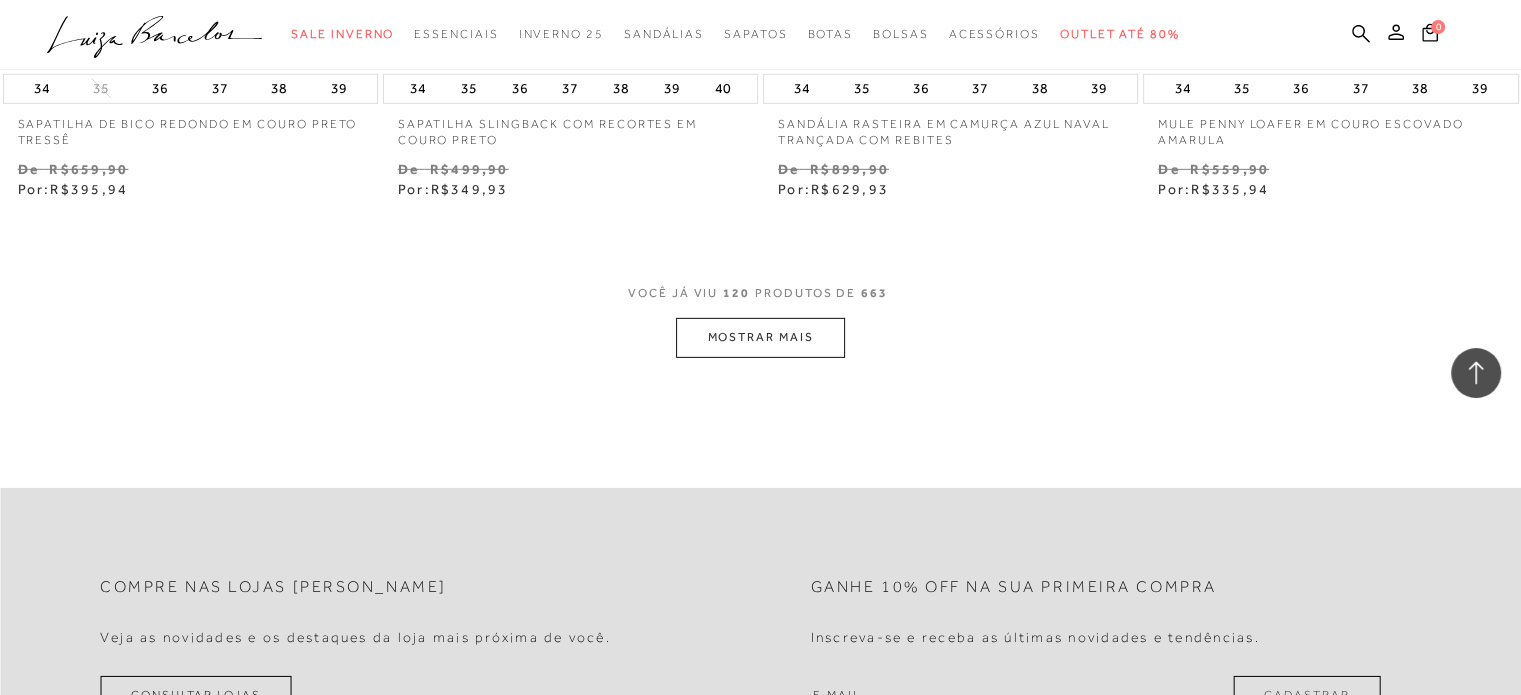 scroll, scrollTop: 21400, scrollLeft: 0, axis: vertical 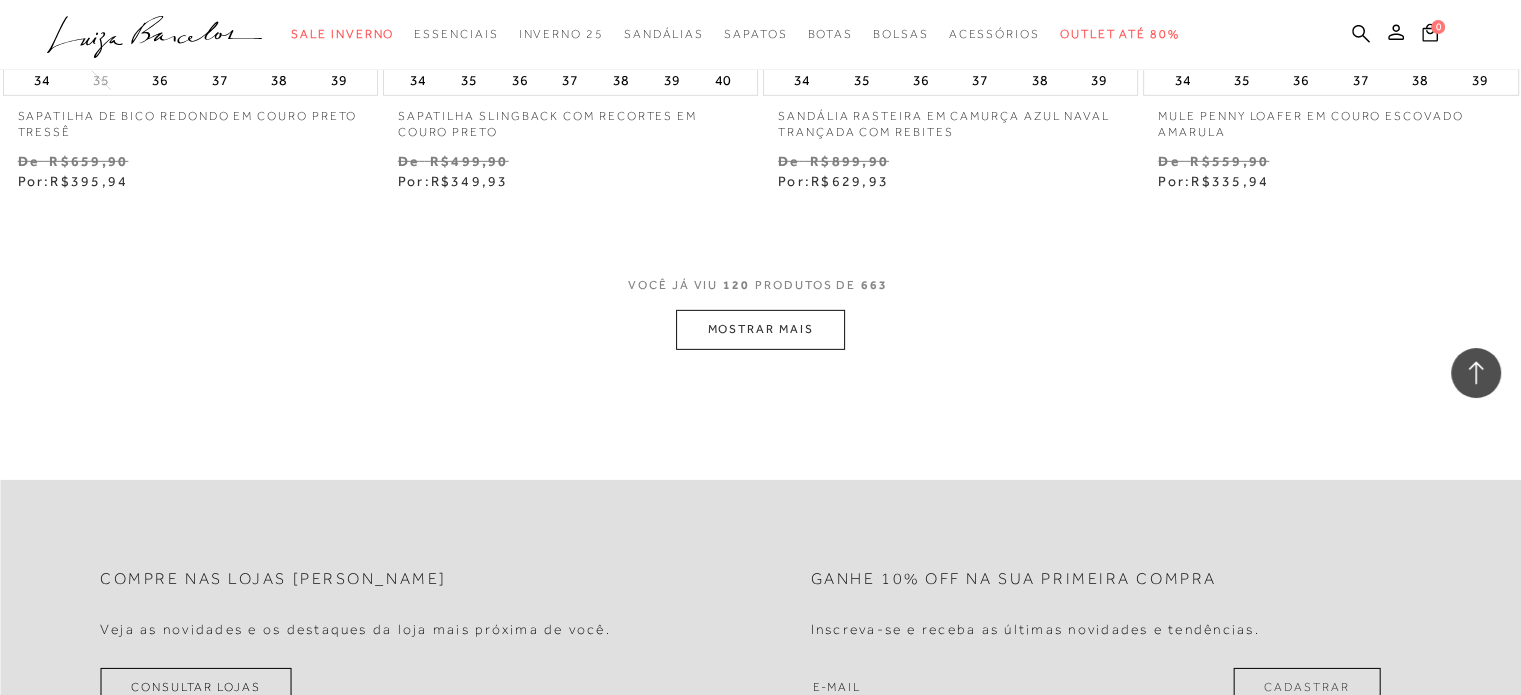 click on "MOSTRAR MAIS" at bounding box center [760, 329] 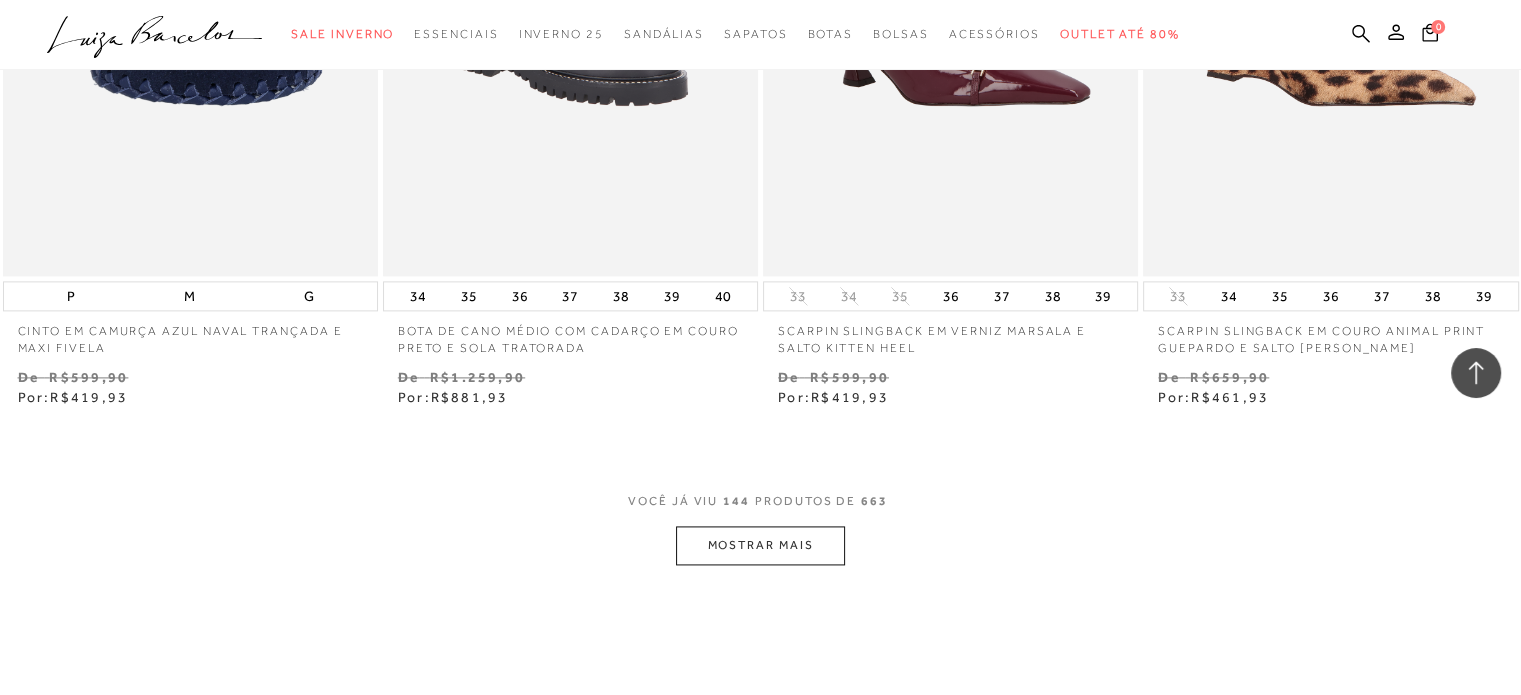 scroll, scrollTop: 25500, scrollLeft: 0, axis: vertical 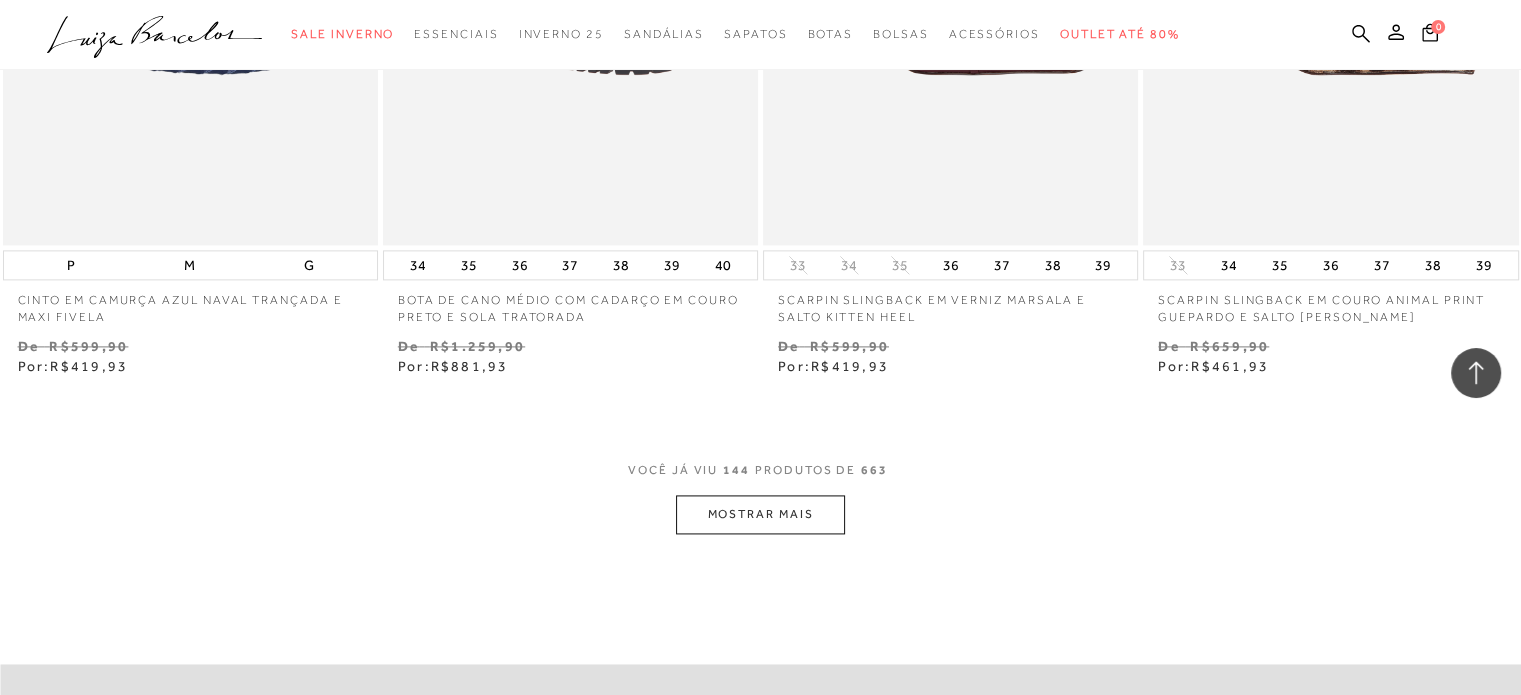 click on "MOSTRAR MAIS" at bounding box center [760, 514] 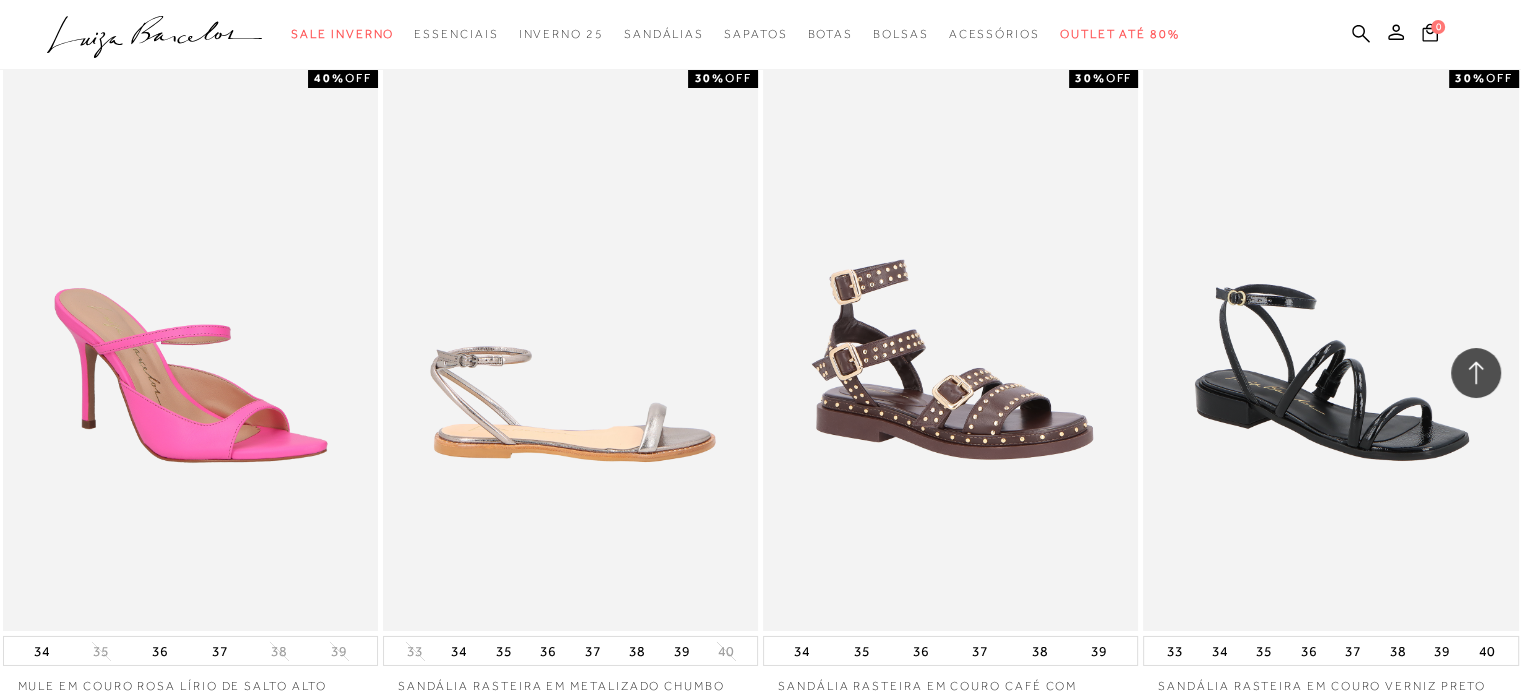 scroll, scrollTop: 29500, scrollLeft: 0, axis: vertical 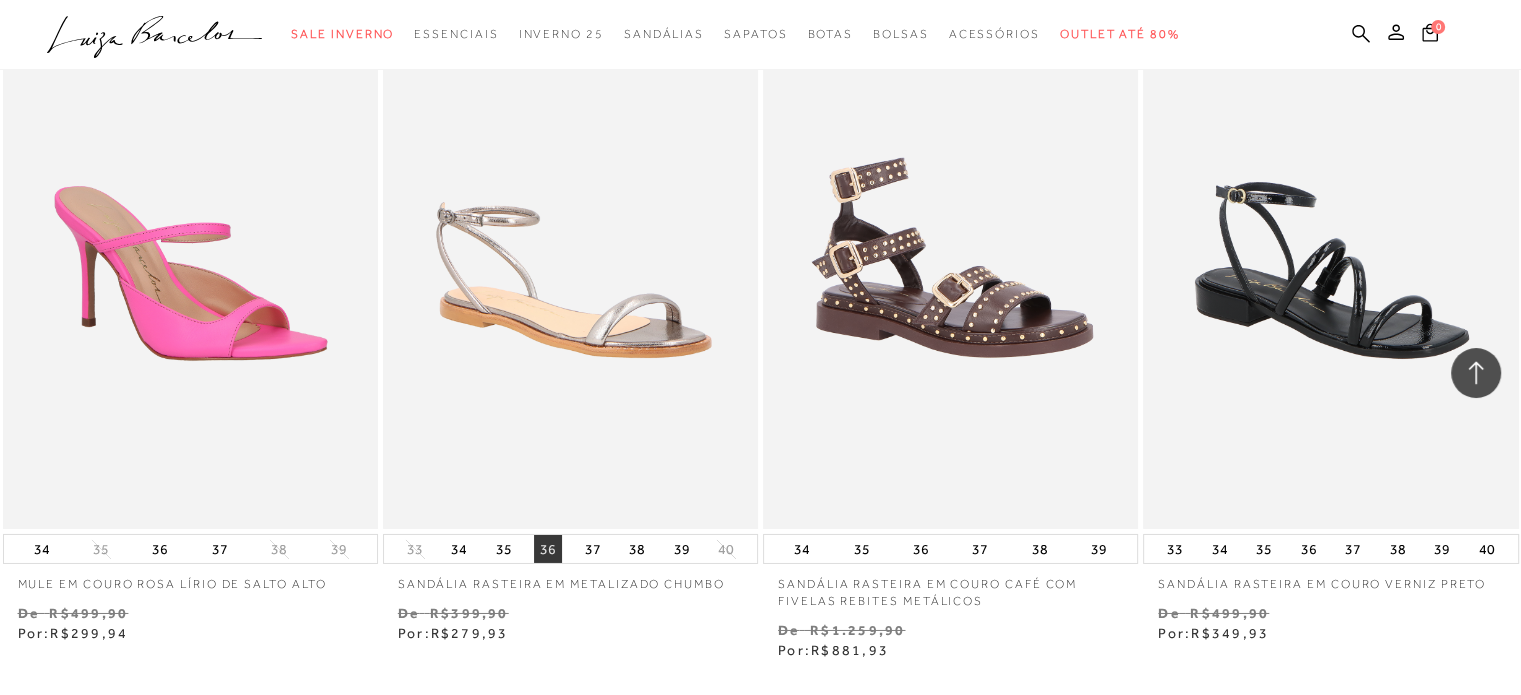 click on "36" at bounding box center (548, 549) 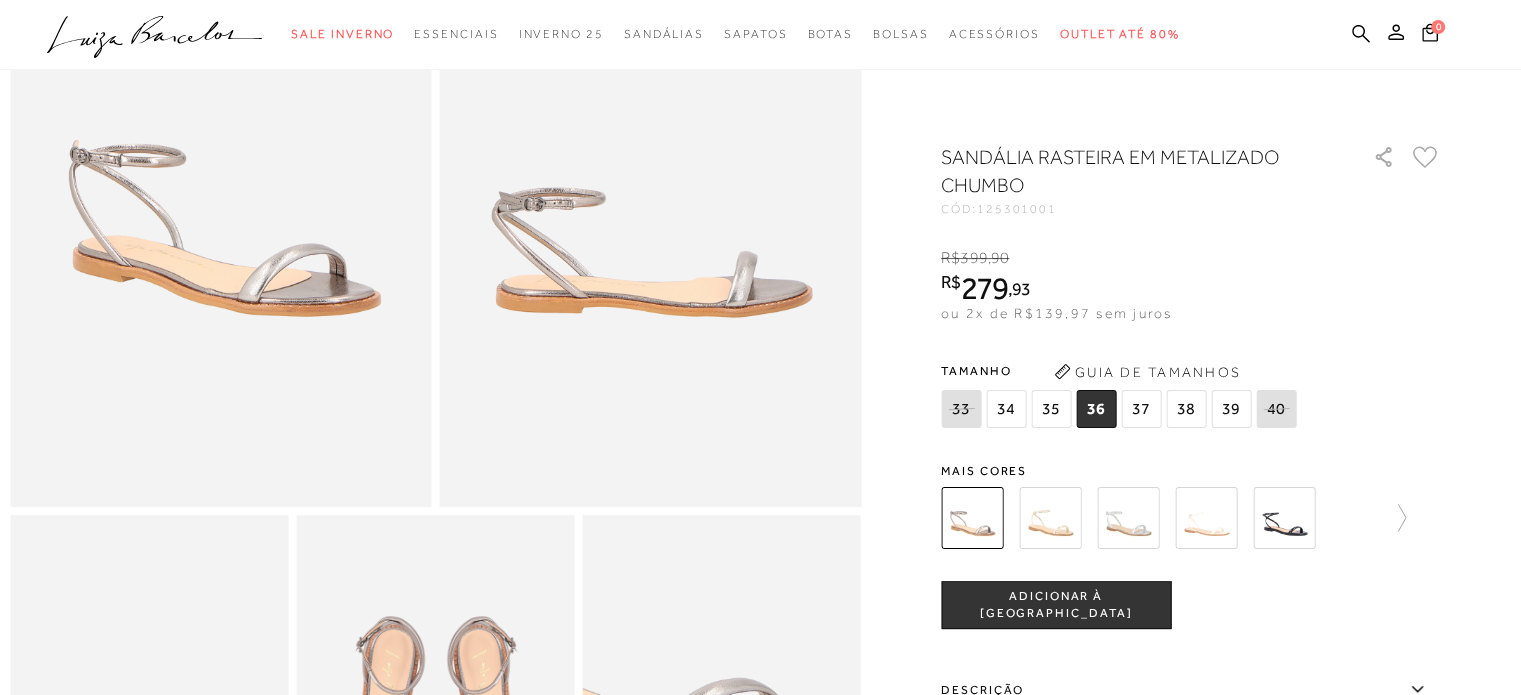 scroll, scrollTop: 300, scrollLeft: 0, axis: vertical 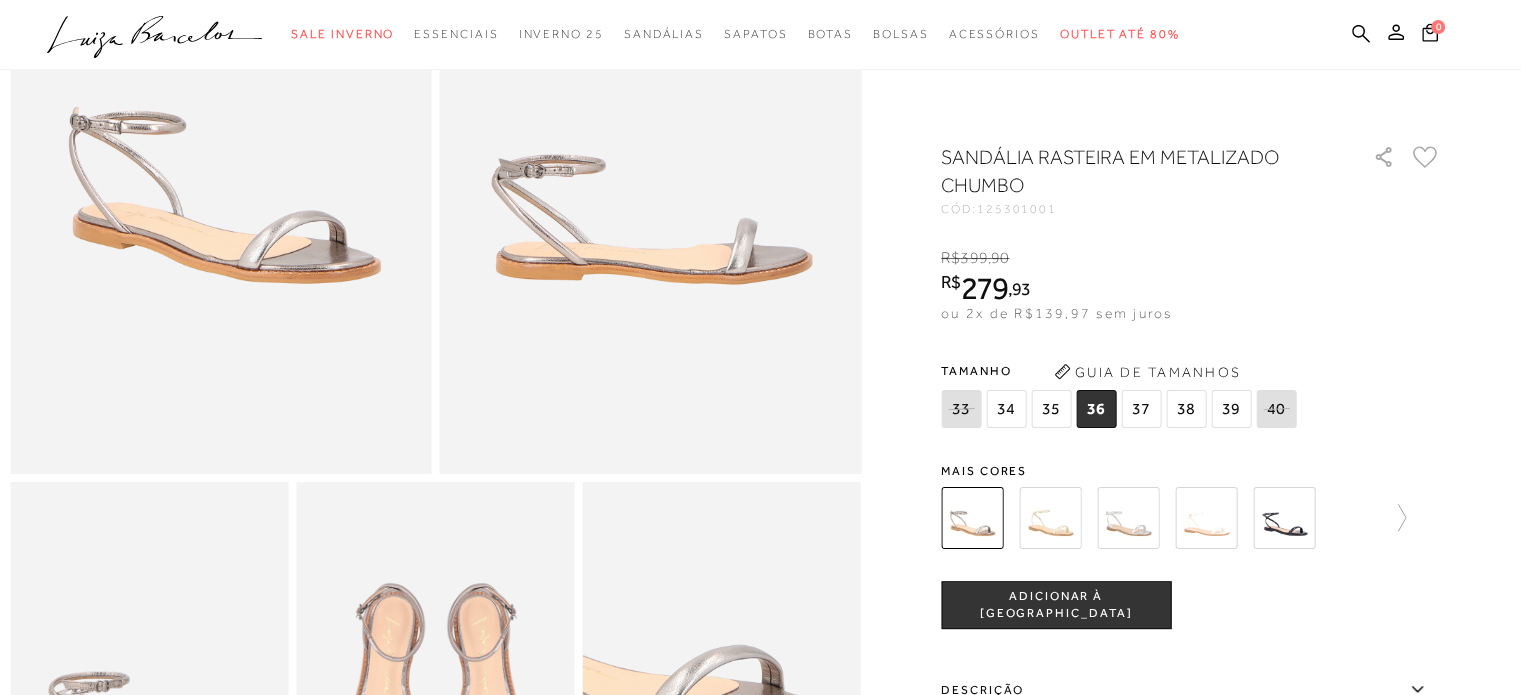 click on "ADICIONAR À [GEOGRAPHIC_DATA]" at bounding box center [1056, 605] 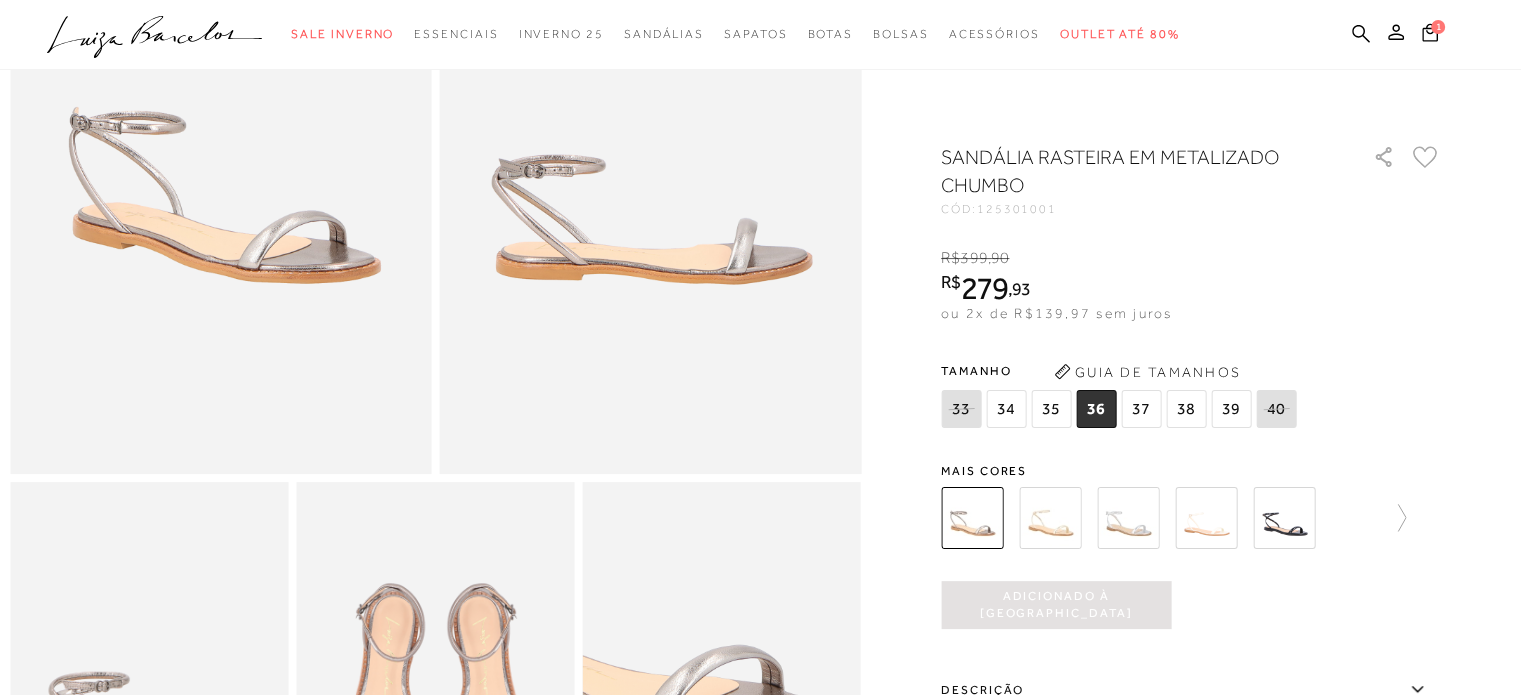 scroll, scrollTop: 0, scrollLeft: 0, axis: both 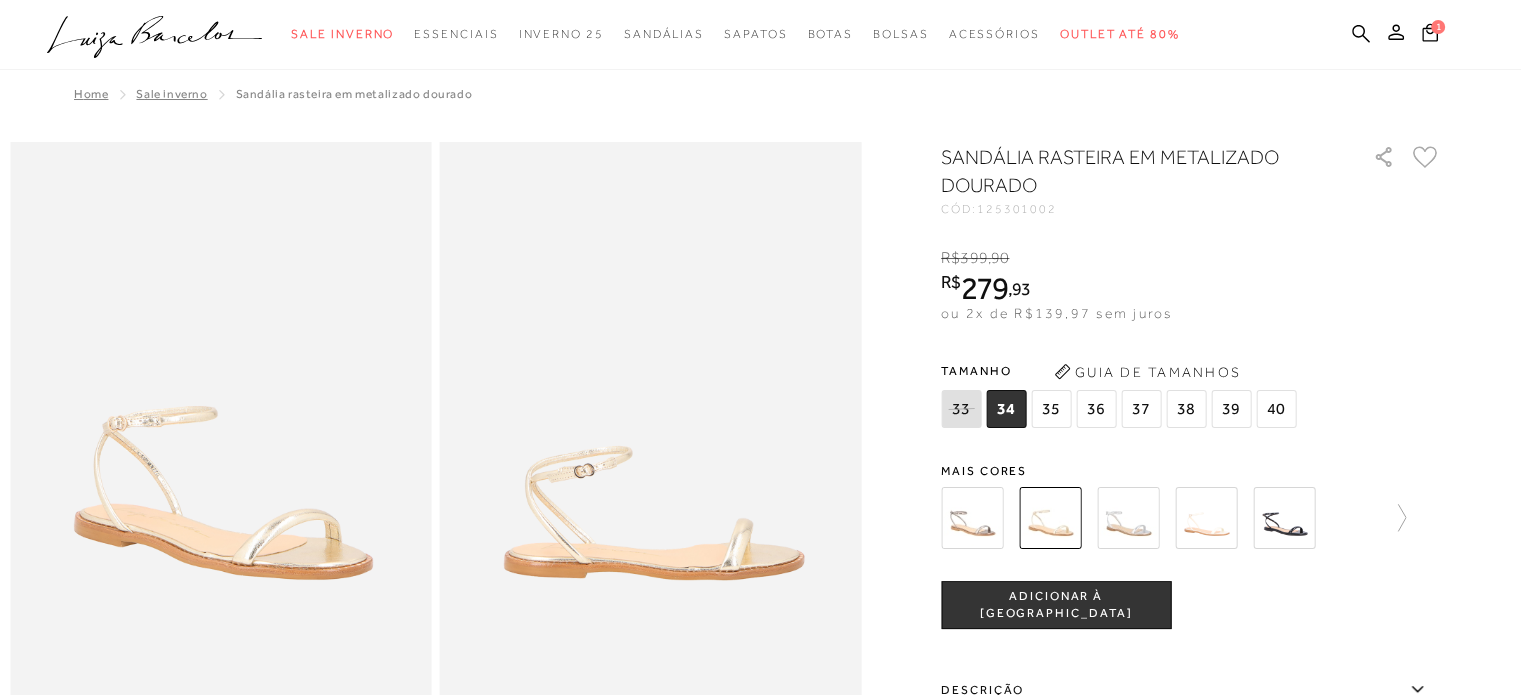 click at bounding box center (1128, 518) 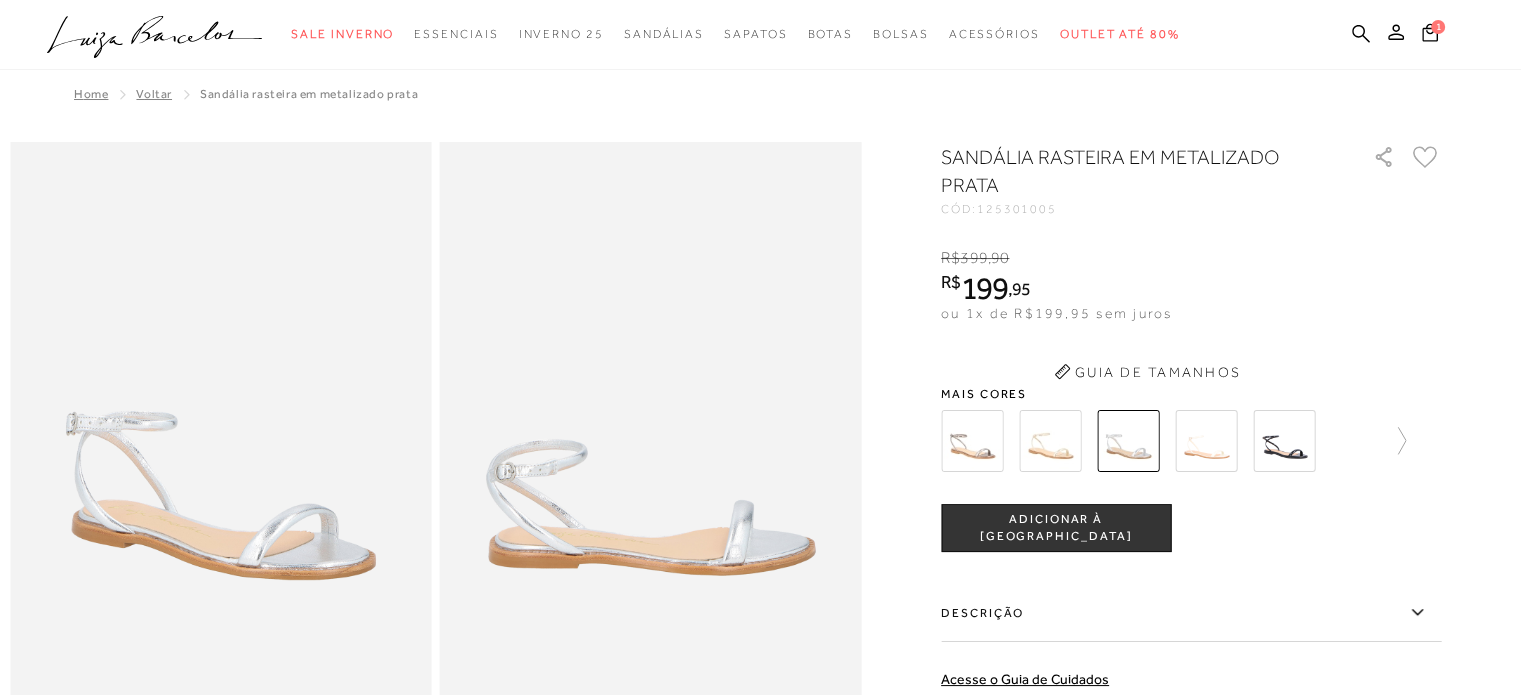 scroll, scrollTop: 0, scrollLeft: 0, axis: both 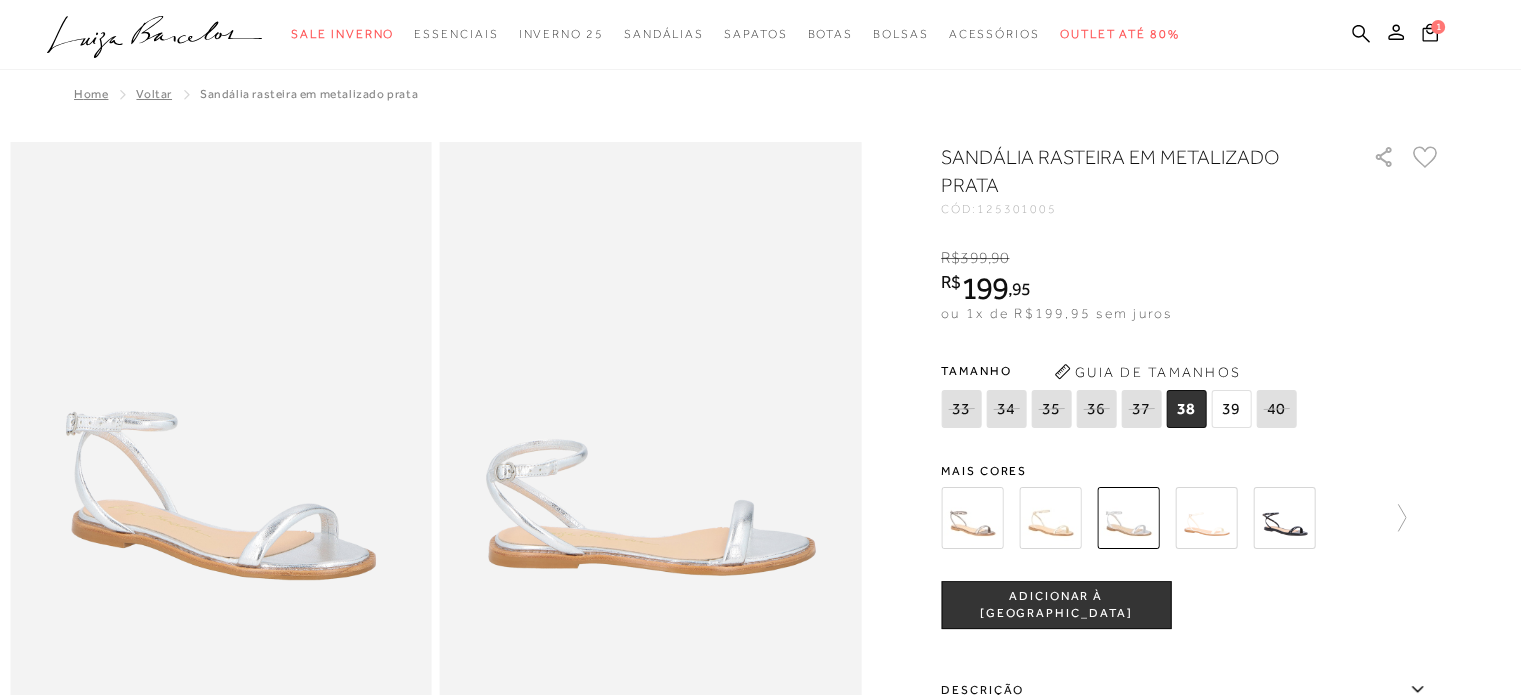 click at bounding box center (972, 518) 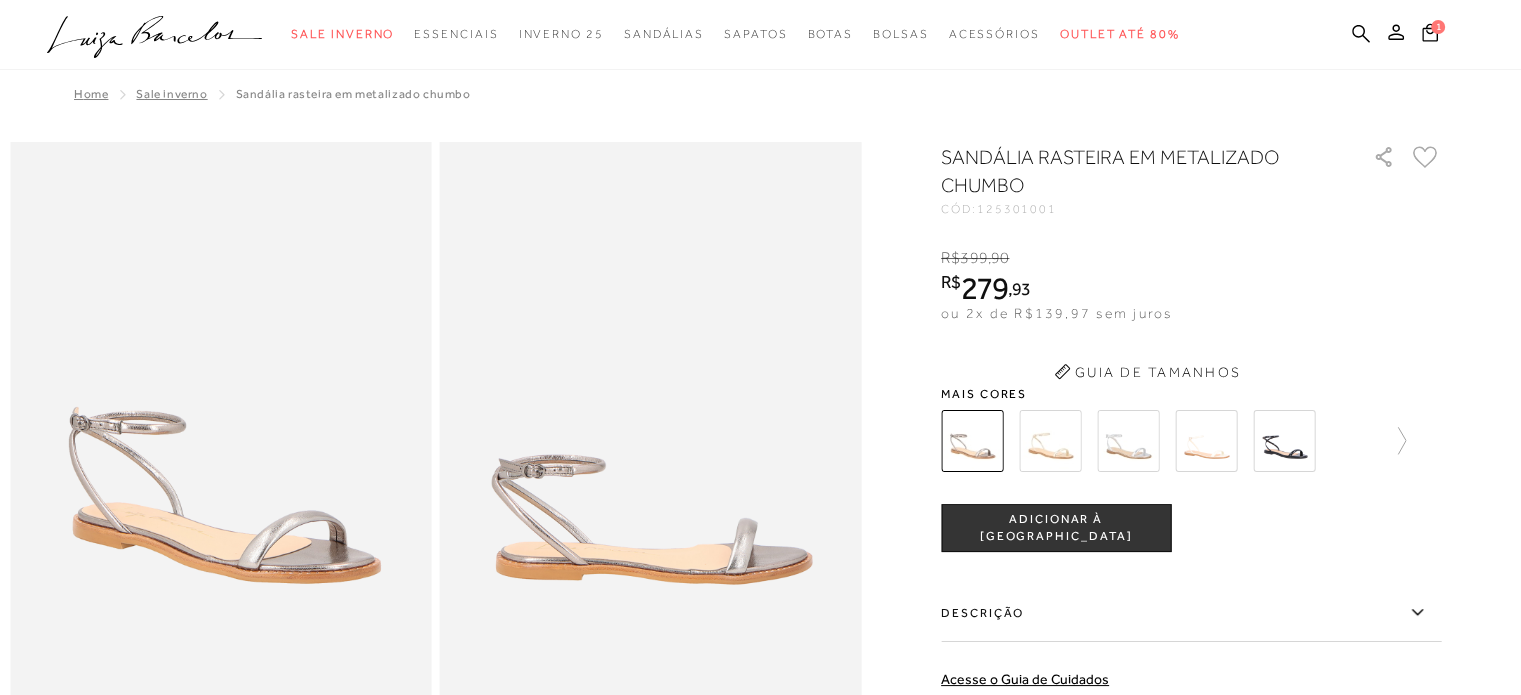 scroll, scrollTop: 0, scrollLeft: 0, axis: both 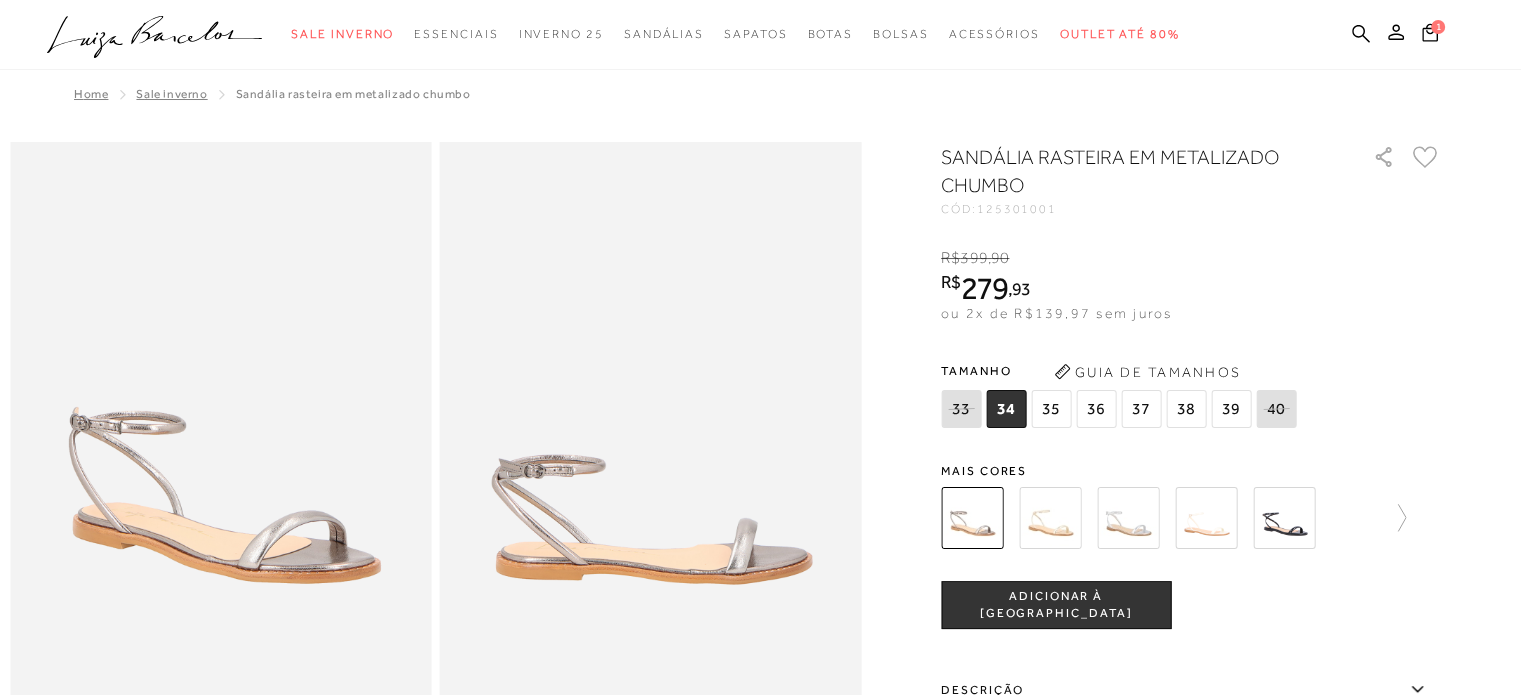 click at bounding box center [1206, 518] 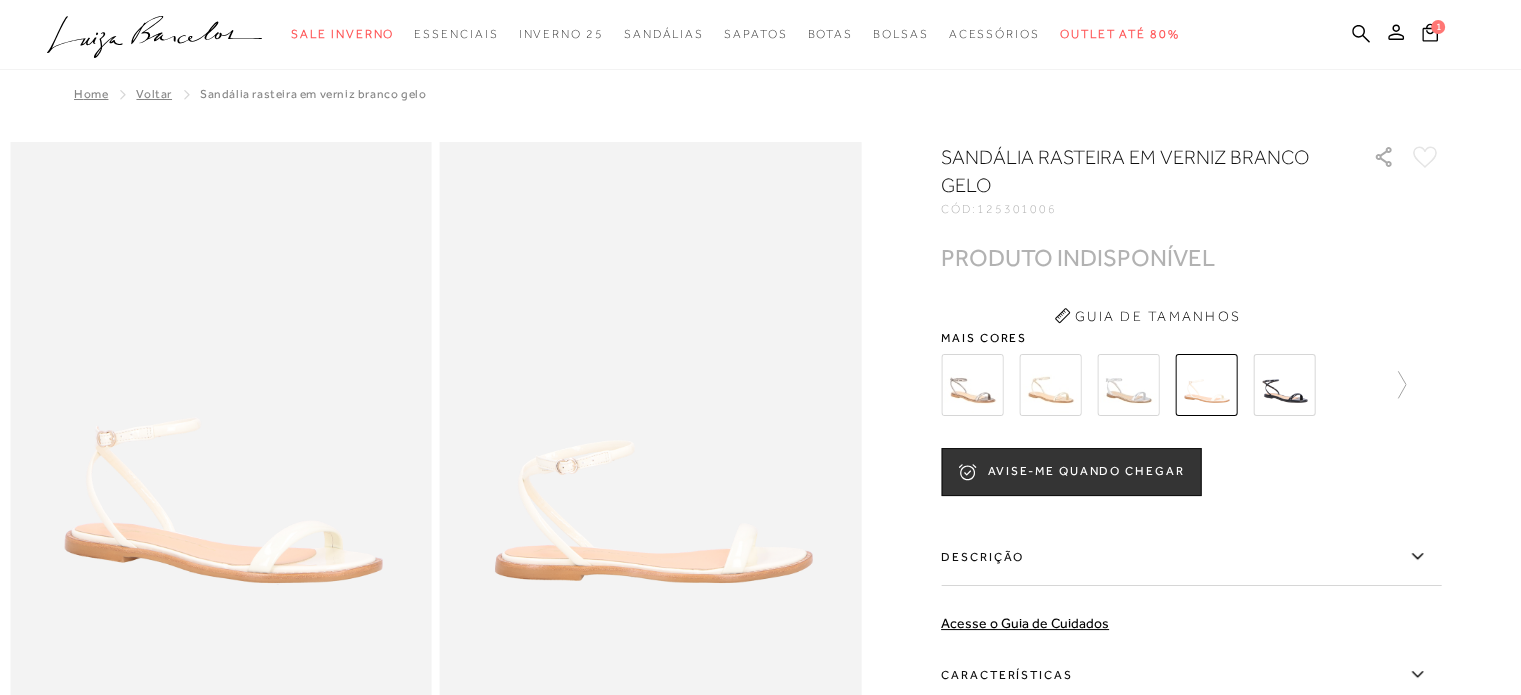 scroll, scrollTop: 0, scrollLeft: 0, axis: both 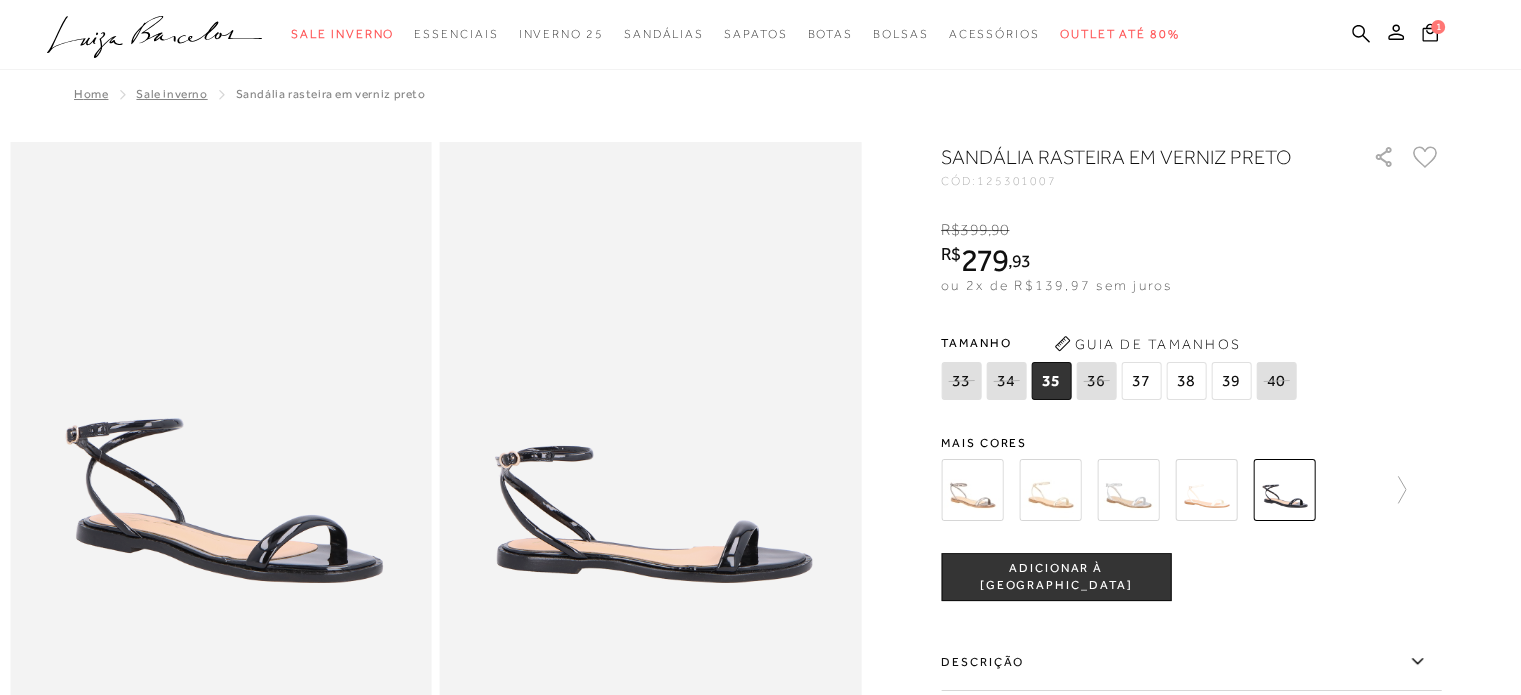 click at bounding box center (1050, 490) 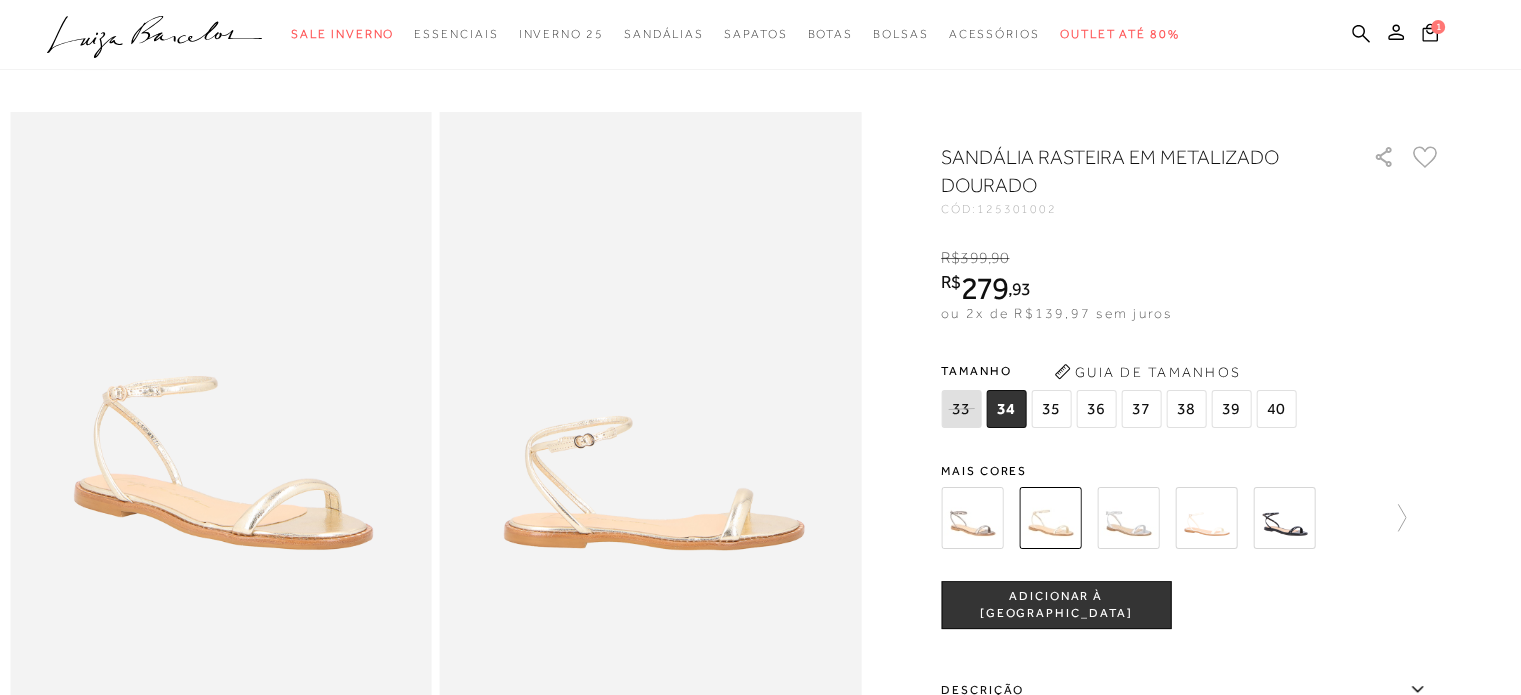 scroll, scrollTop: 0, scrollLeft: 0, axis: both 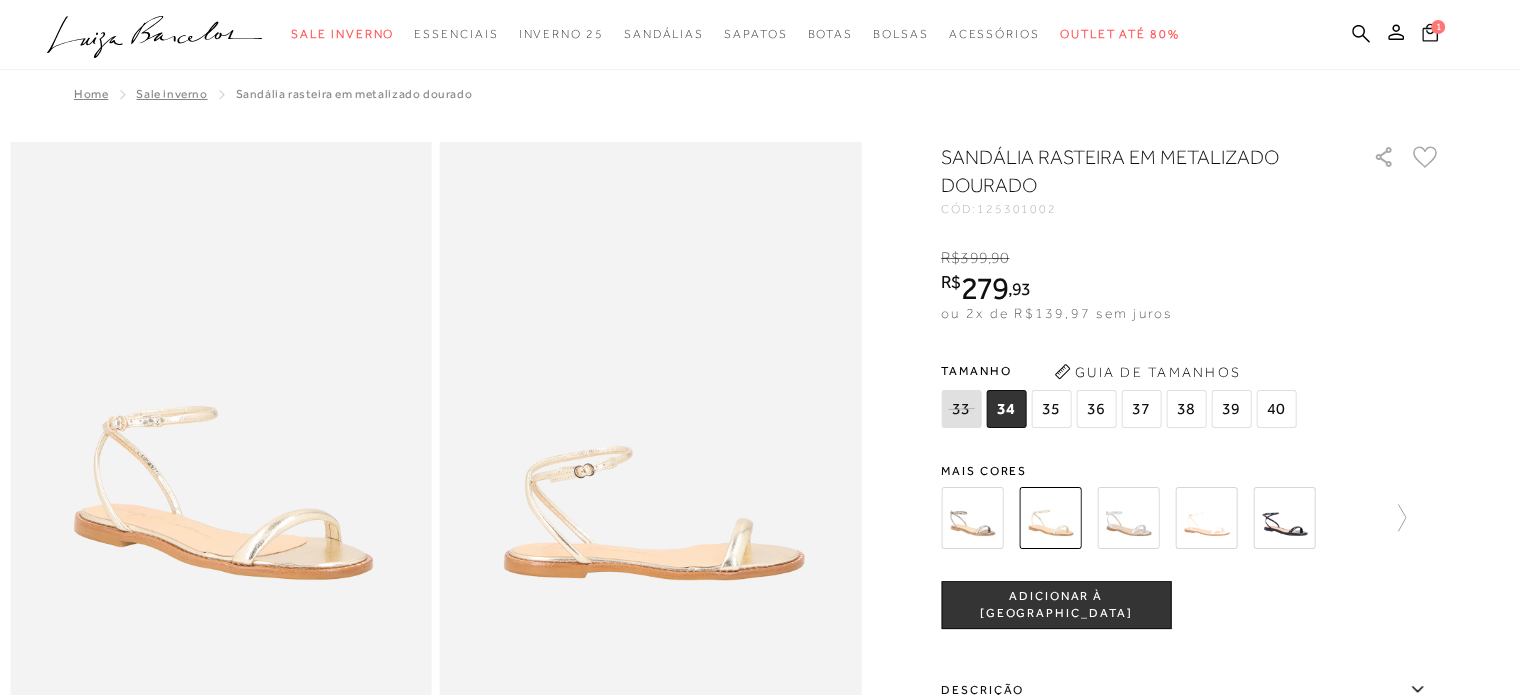 click 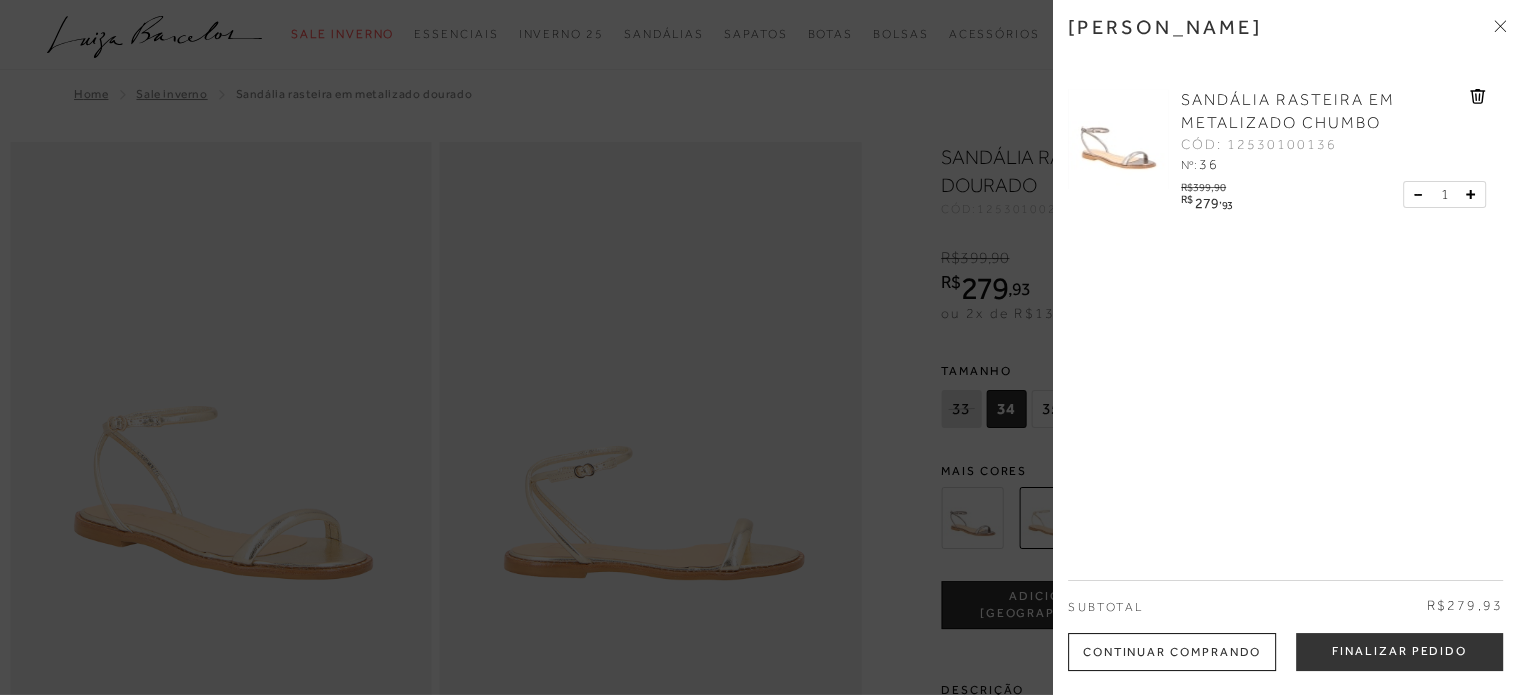 click on "Finalizar Pedido" at bounding box center (1399, 652) 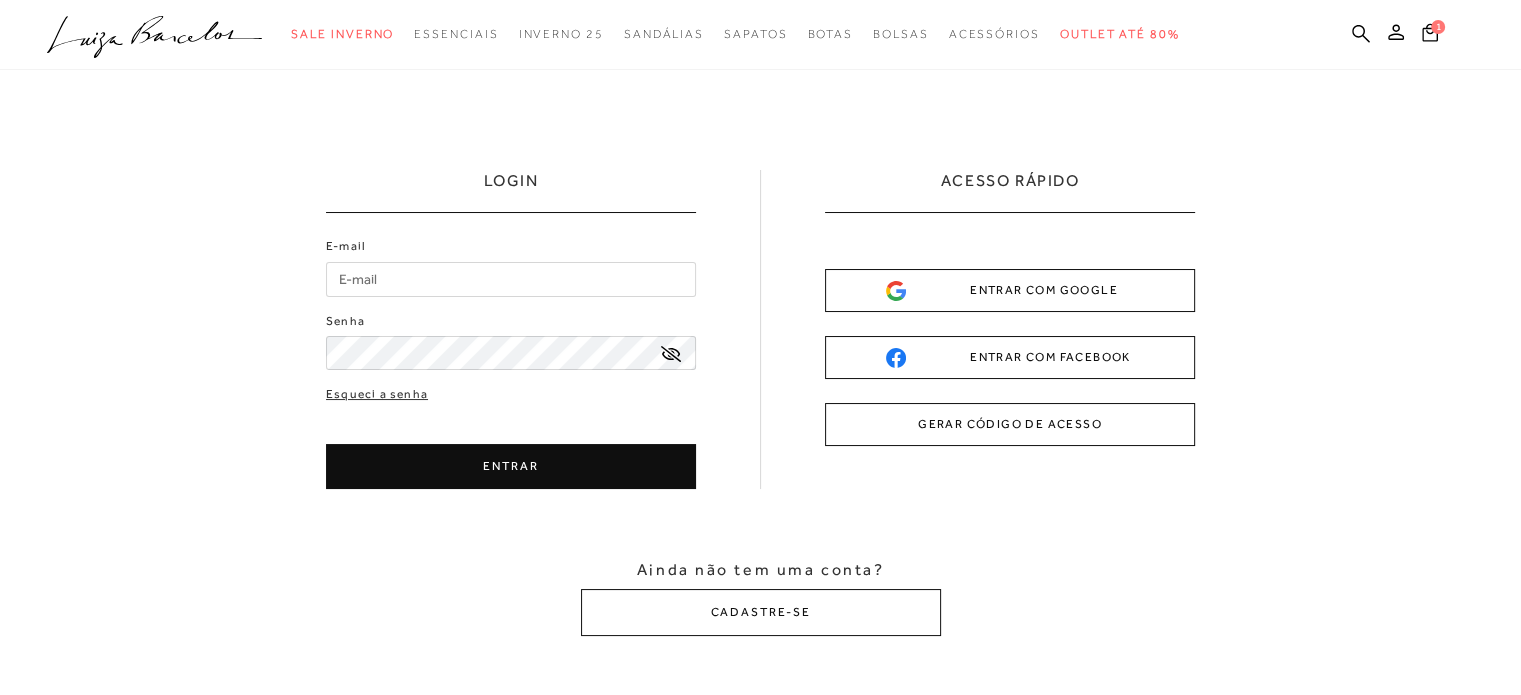scroll, scrollTop: 0, scrollLeft: 0, axis: both 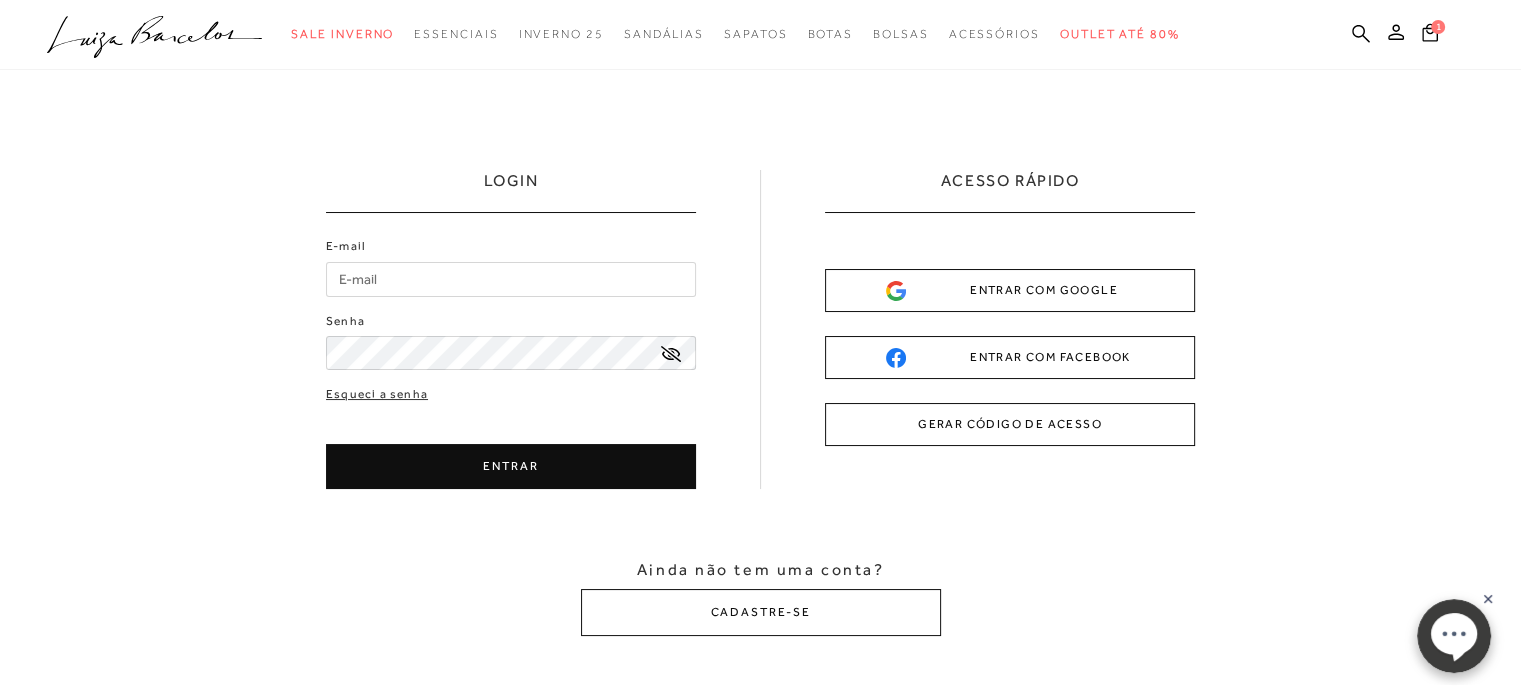 click on "E-mail" at bounding box center [511, 279] 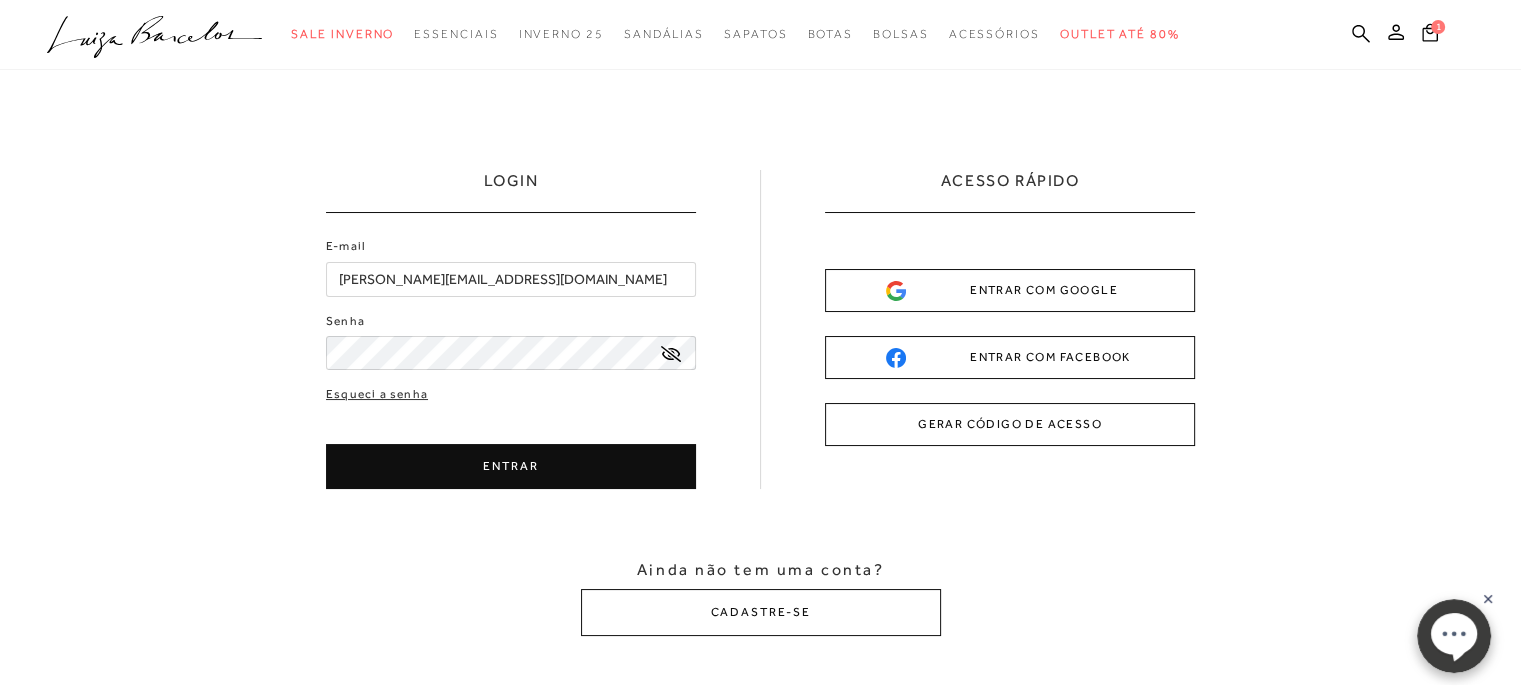 type on "[PERSON_NAME][EMAIL_ADDRESS][DOMAIN_NAME]" 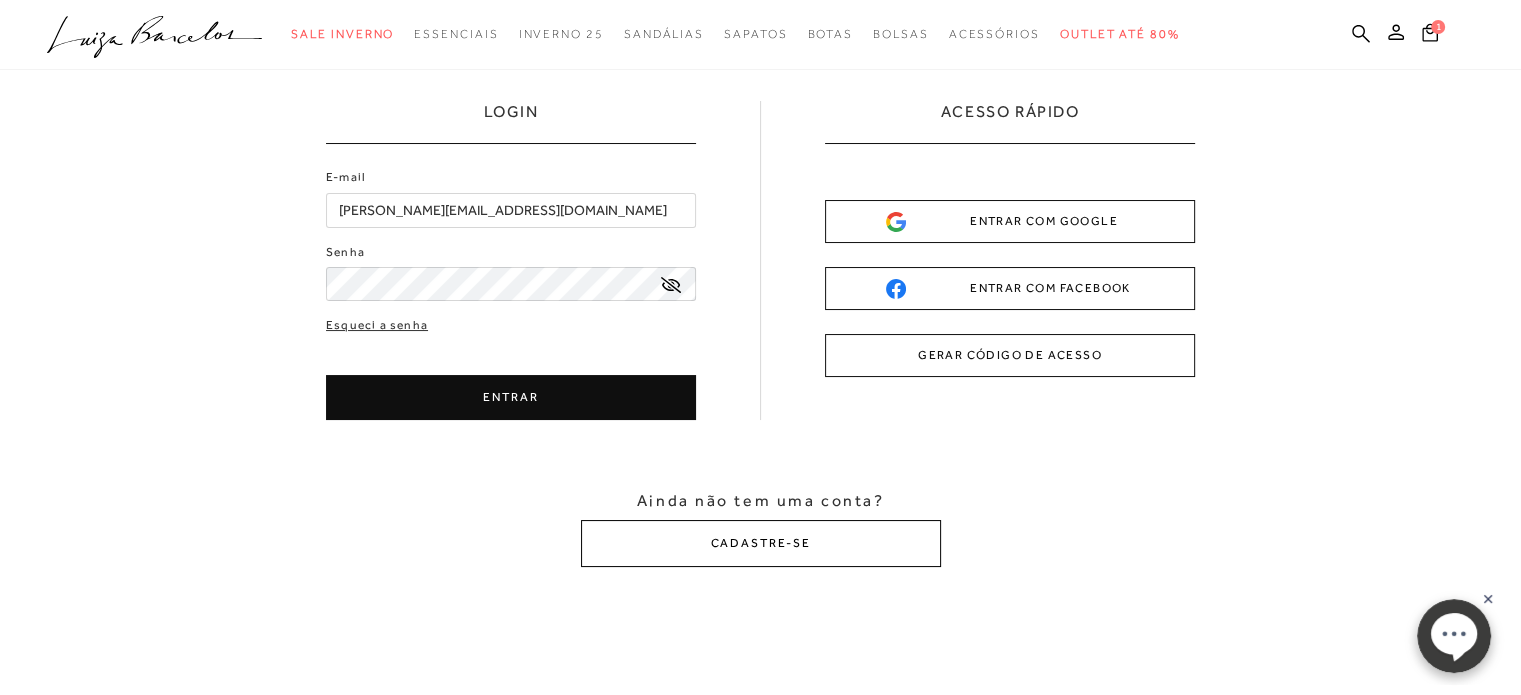 scroll, scrollTop: 100, scrollLeft: 0, axis: vertical 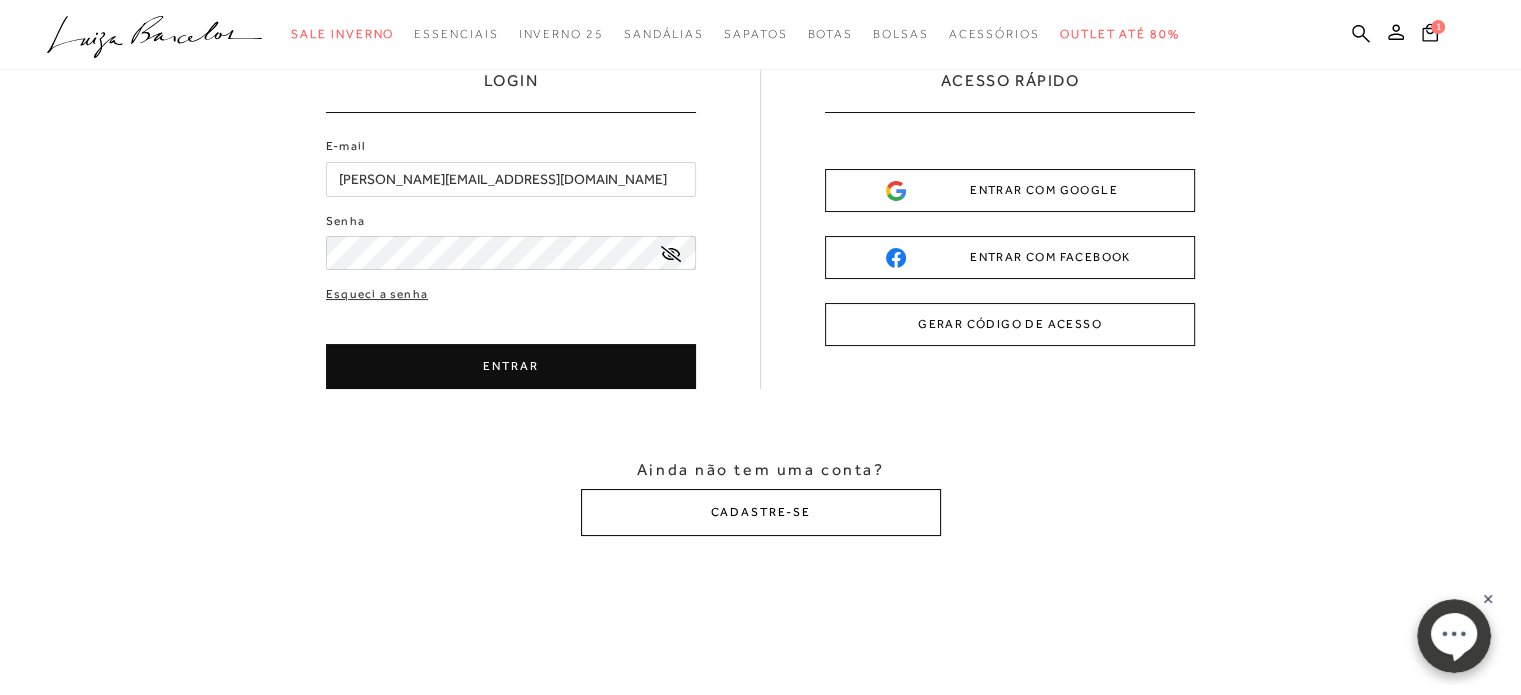 click on "Ainda não tem uma conta?
CADASTRE-SE" at bounding box center (761, 497) 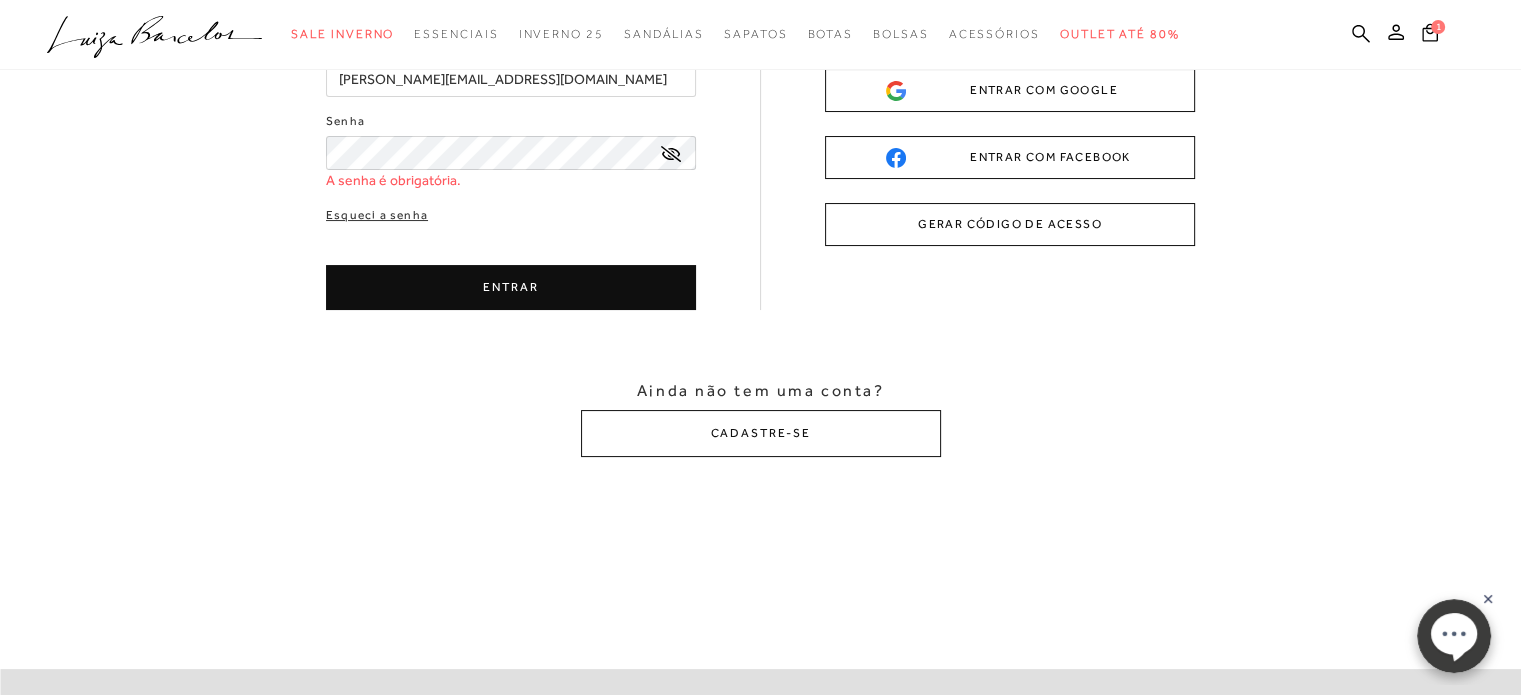 scroll, scrollTop: 0, scrollLeft: 0, axis: both 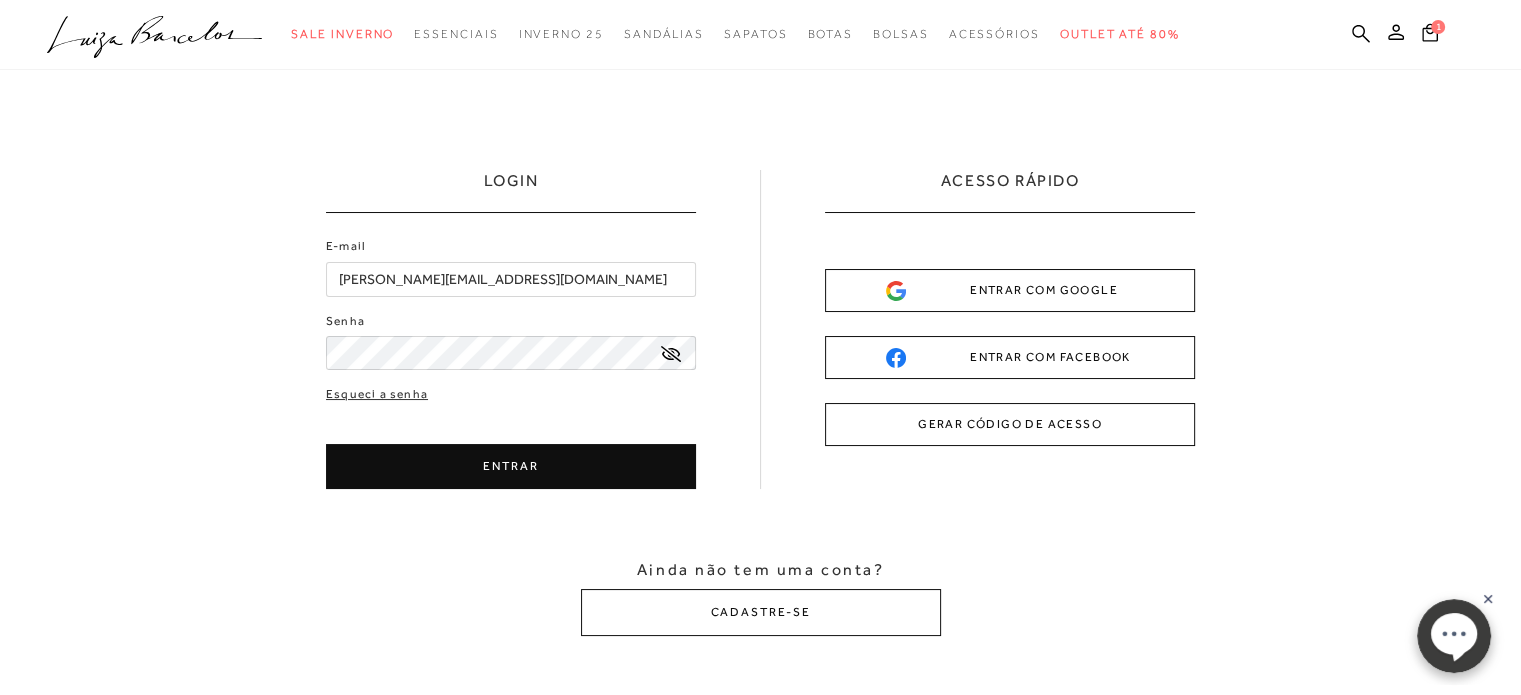 click on "ENTRAR" at bounding box center (511, 466) 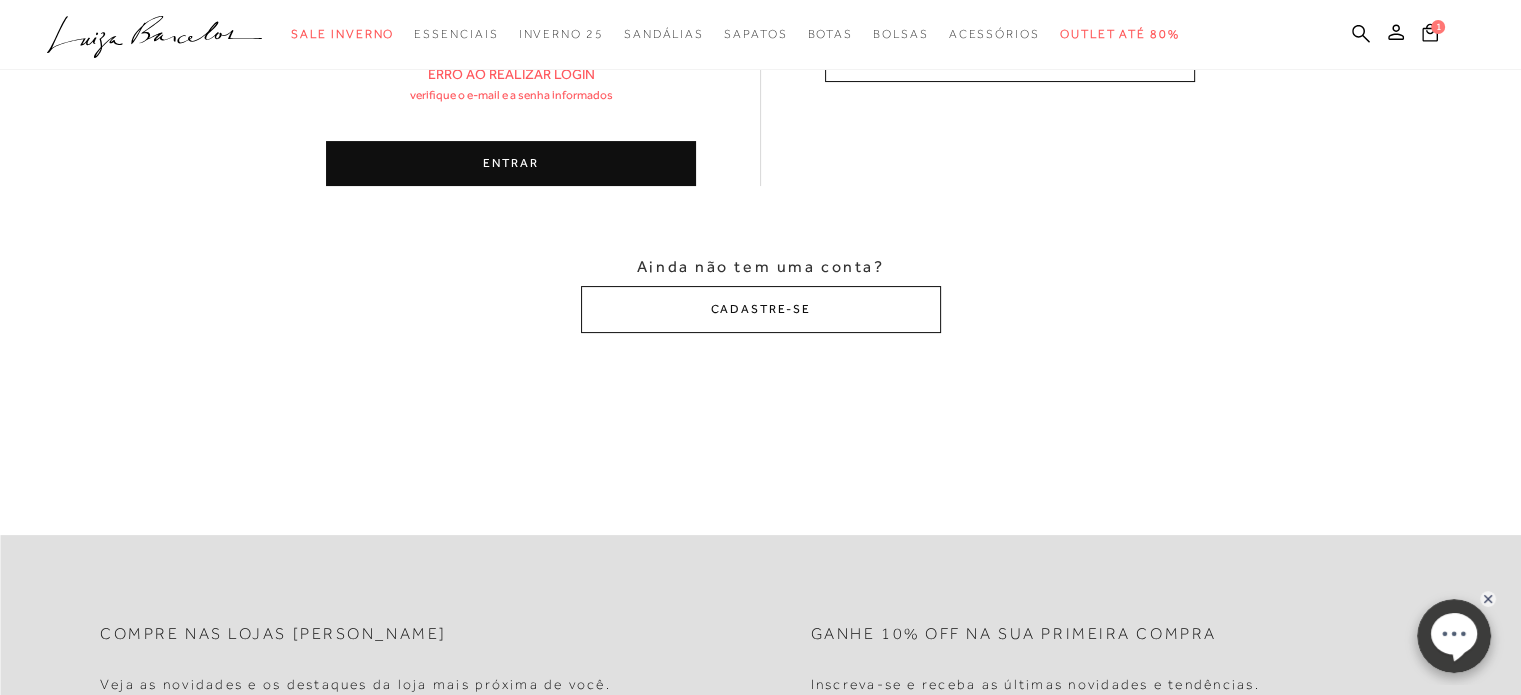 scroll, scrollTop: 400, scrollLeft: 0, axis: vertical 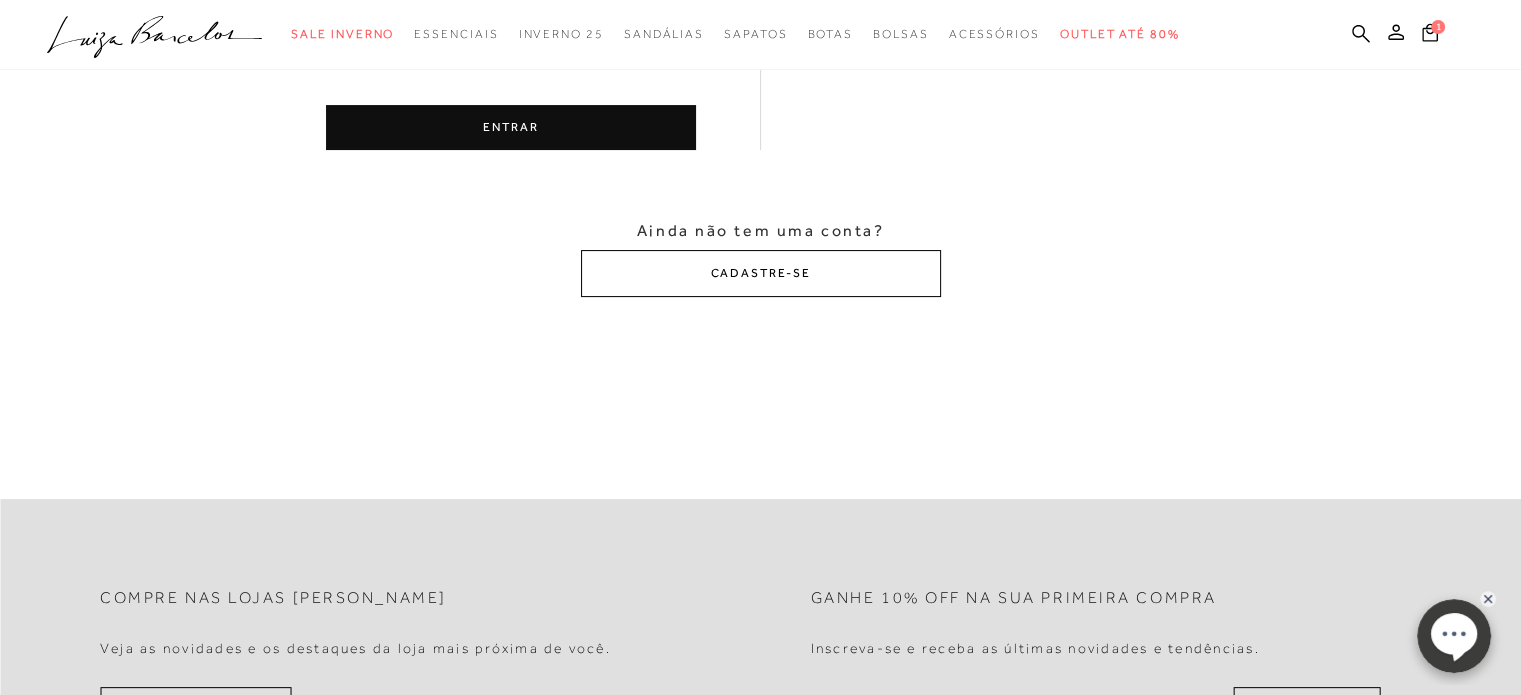 click on "CADASTRE-SE" at bounding box center [761, 273] 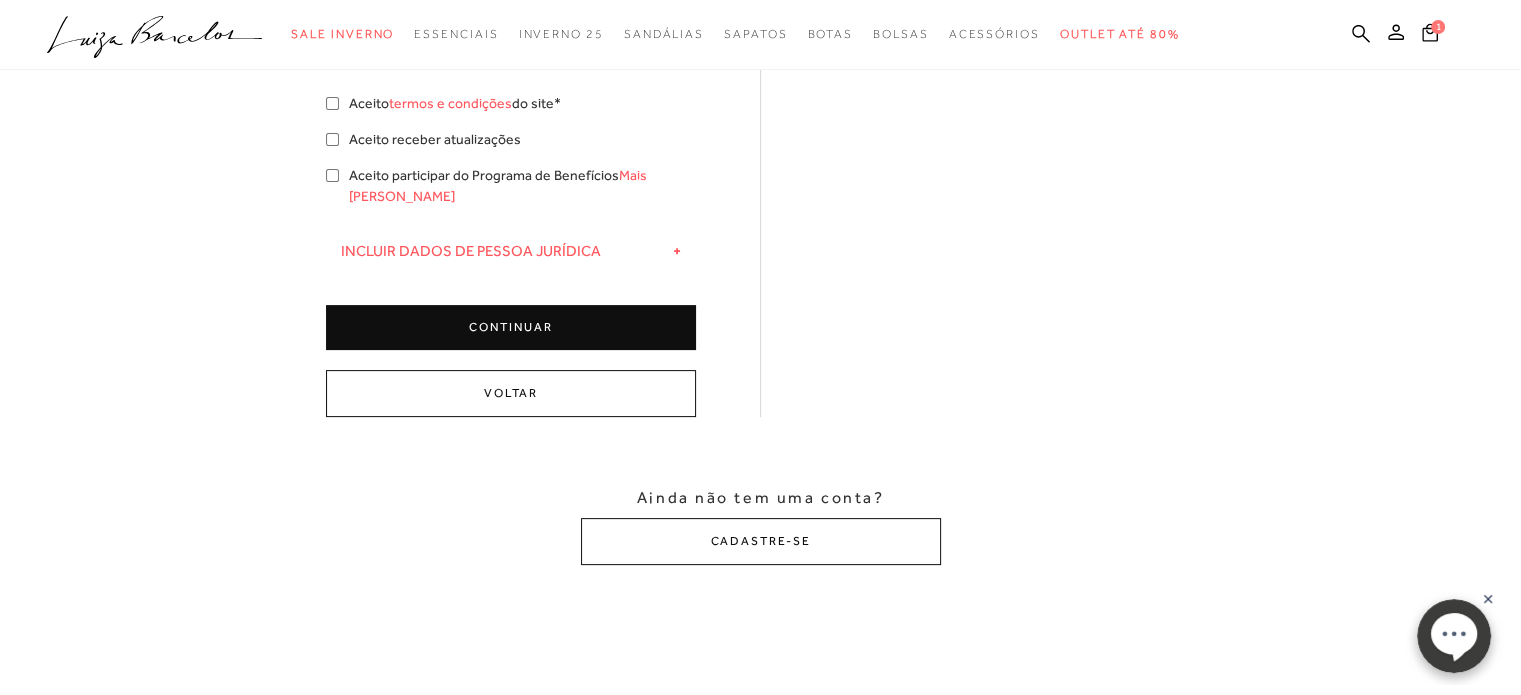 click on "Cadastro
Gênero" at bounding box center (760, 167) 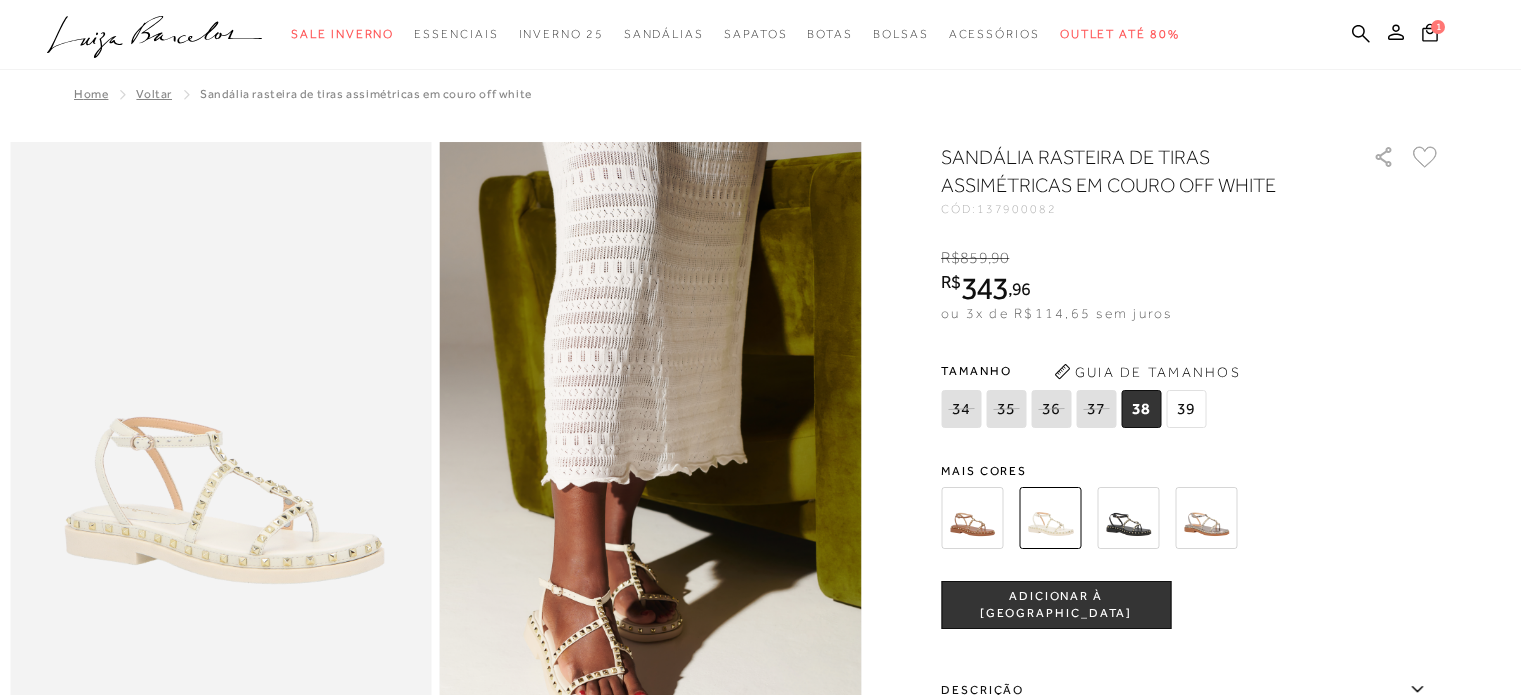 scroll, scrollTop: 0, scrollLeft: 0, axis: both 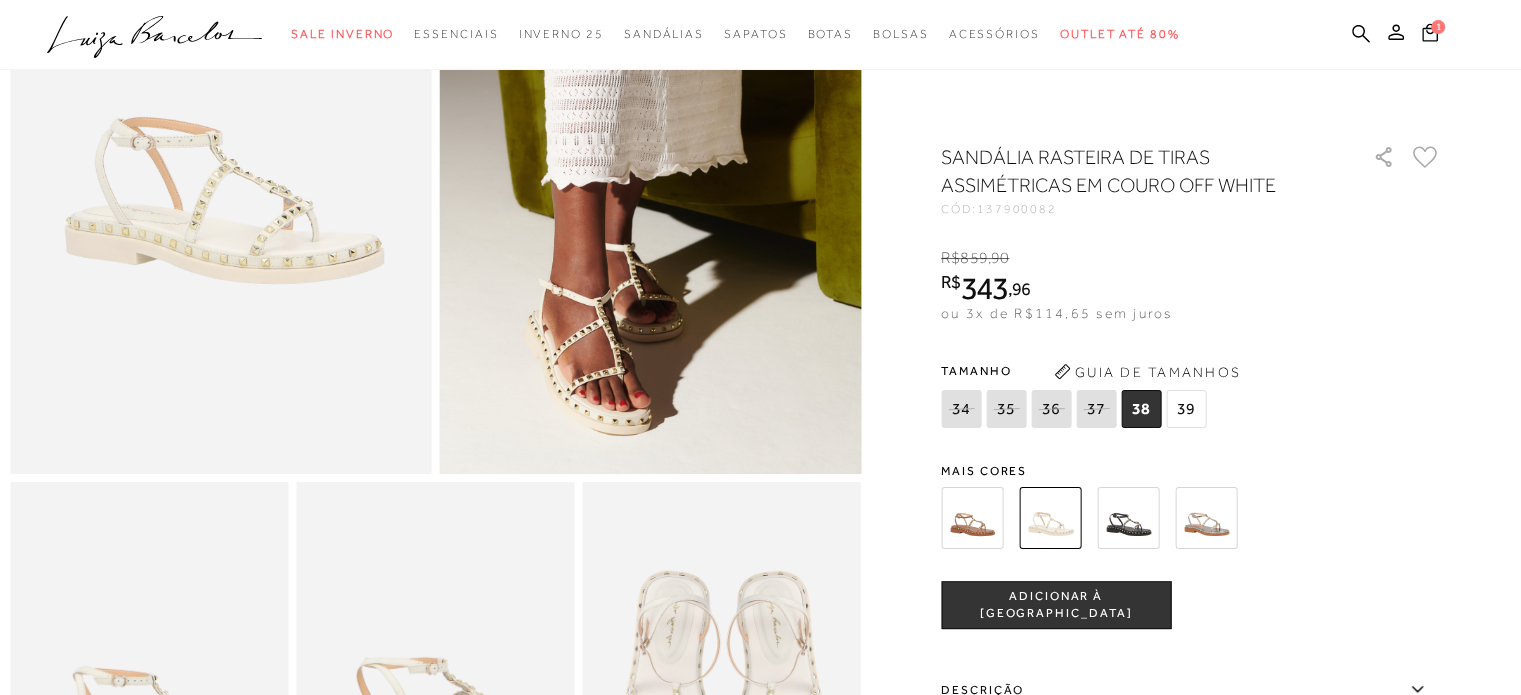 click at bounding box center (1128, 518) 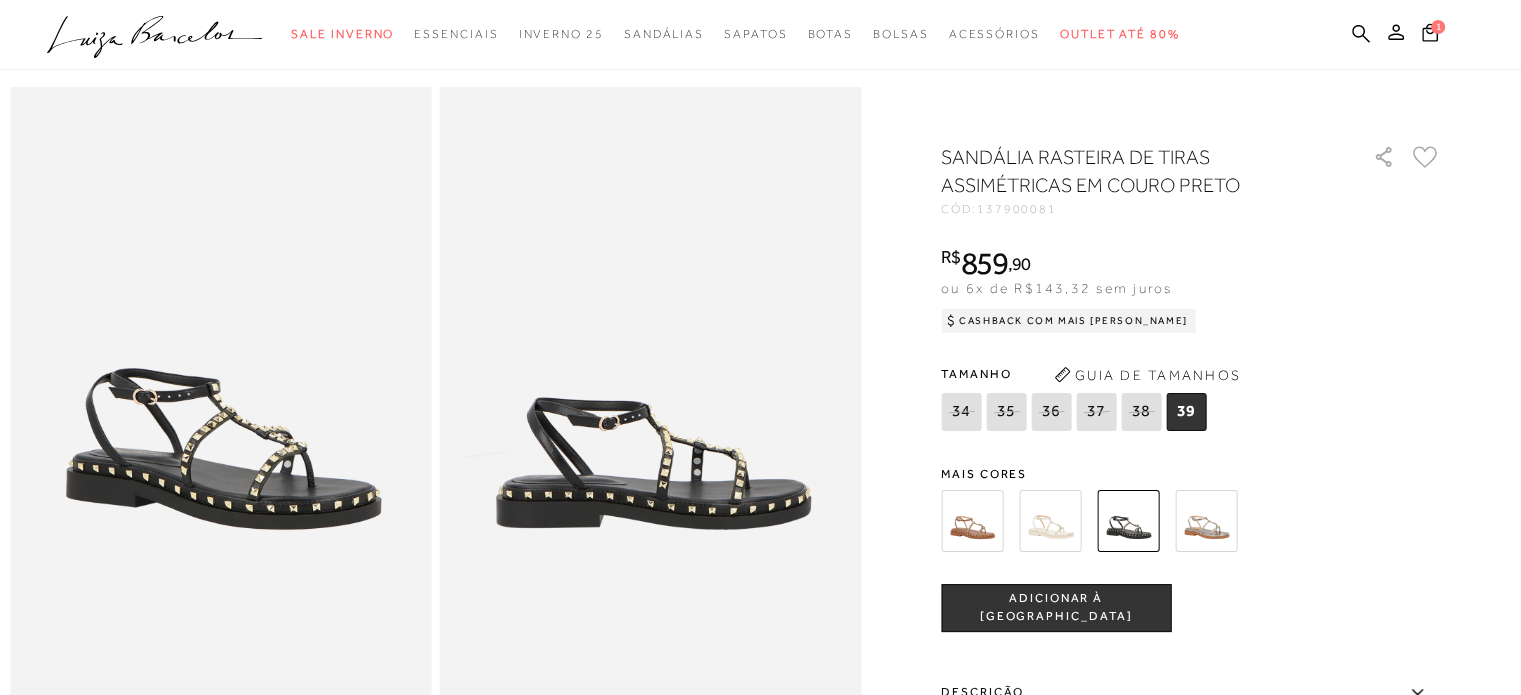 scroll, scrollTop: 0, scrollLeft: 0, axis: both 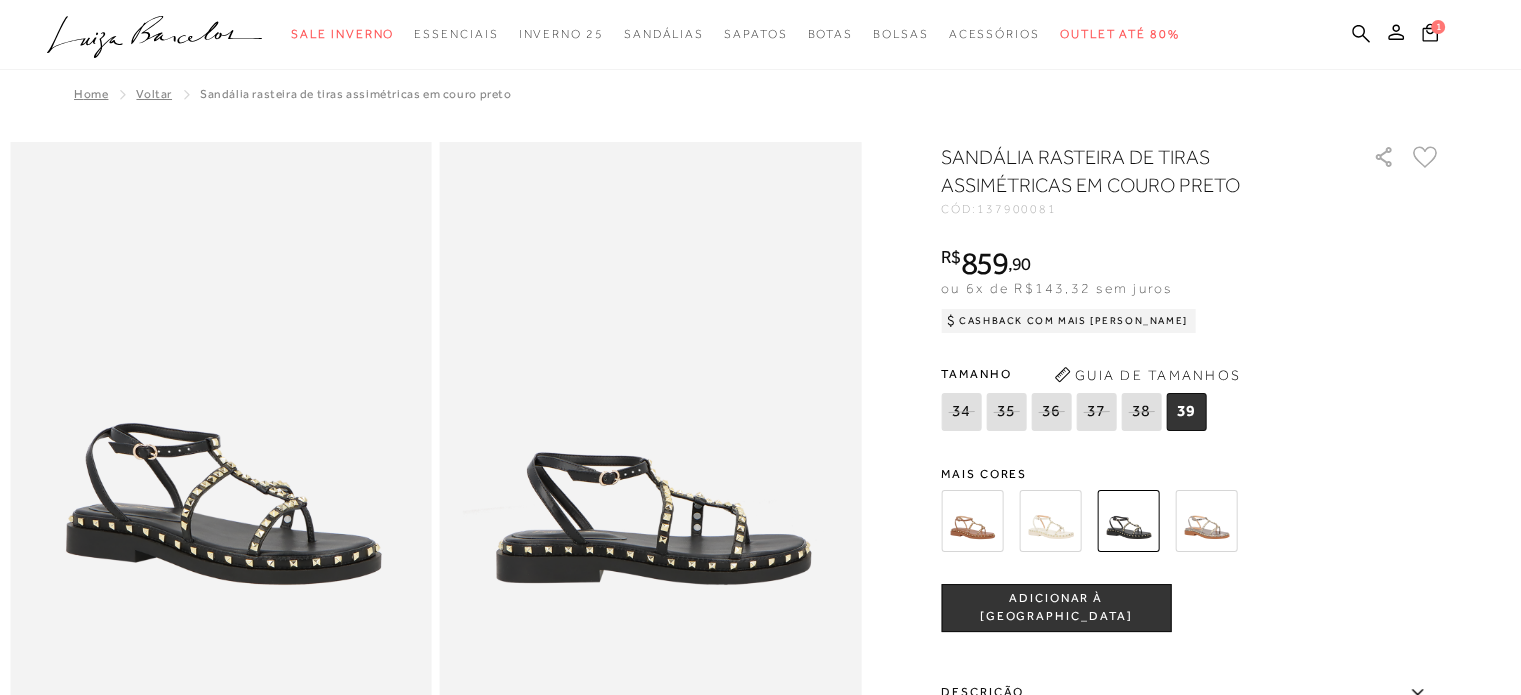 click at bounding box center (972, 521) 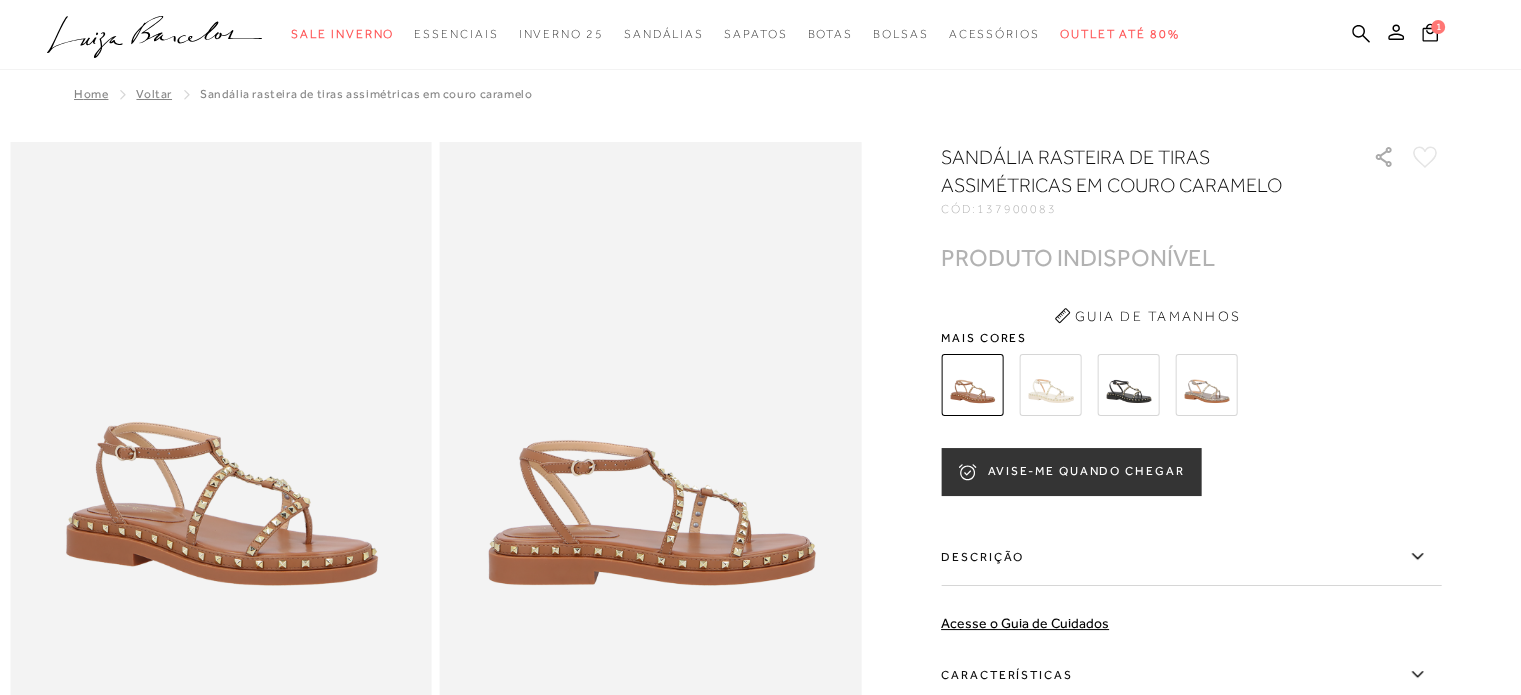 scroll, scrollTop: 0, scrollLeft: 0, axis: both 